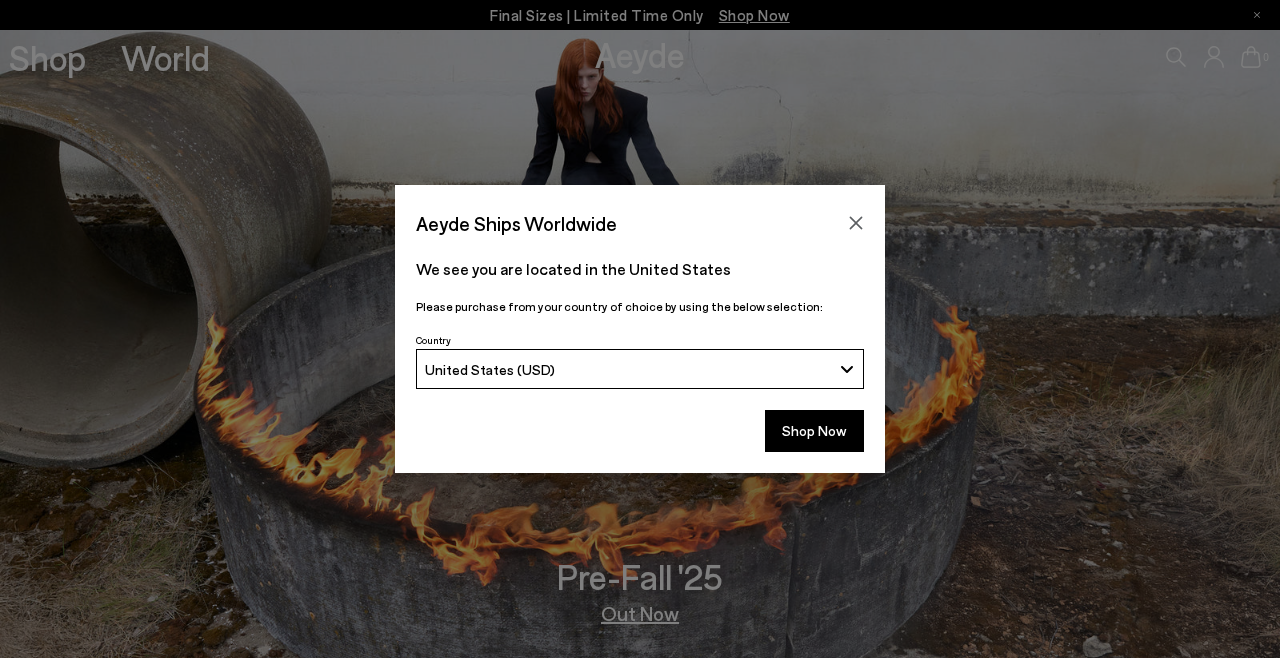 scroll, scrollTop: 0, scrollLeft: 0, axis: both 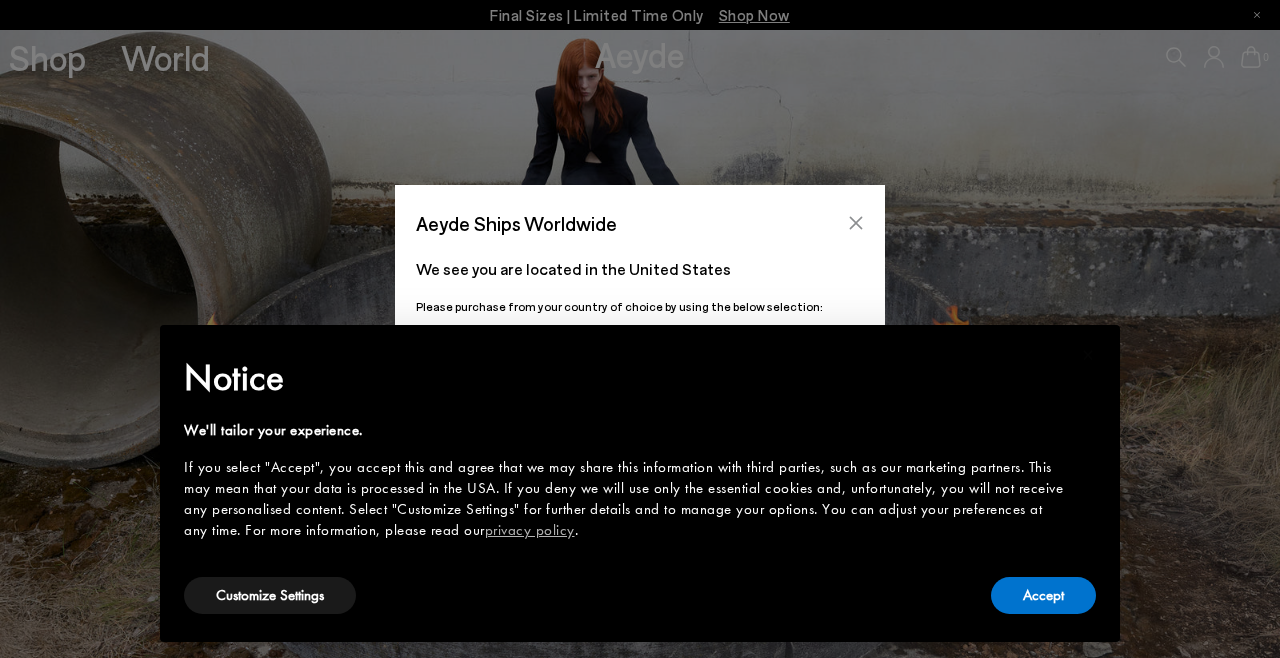 click at bounding box center (856, 223) 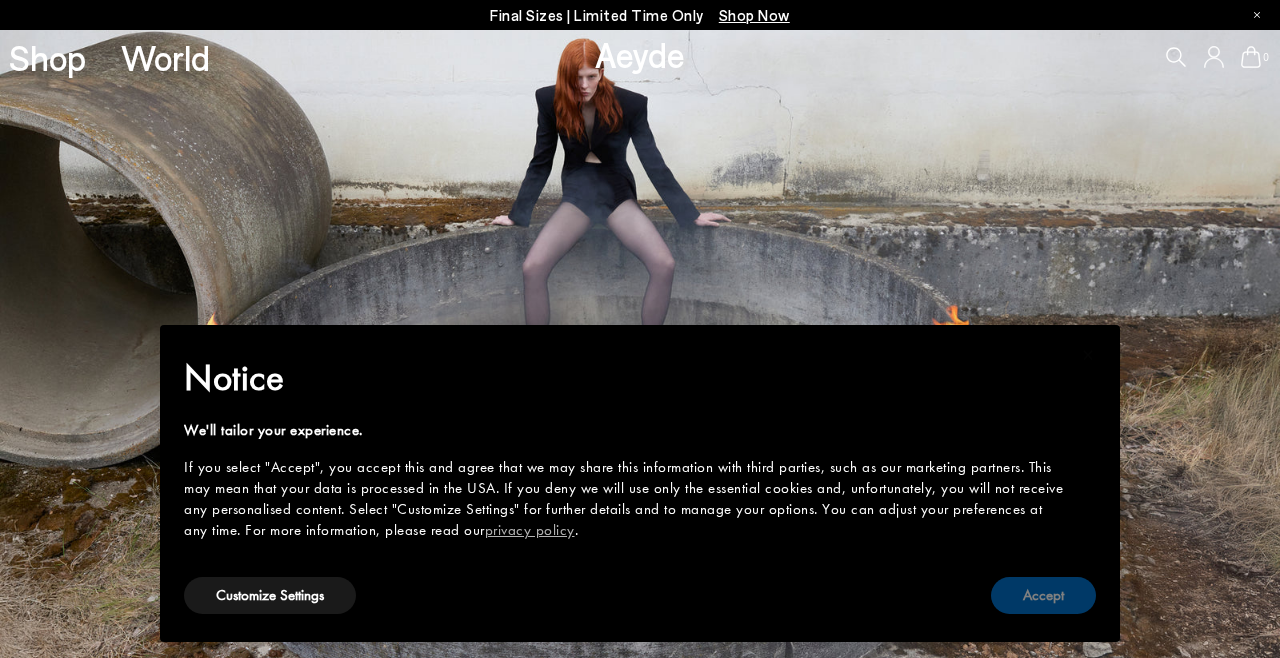 click on "Accept" at bounding box center (1043, 595) 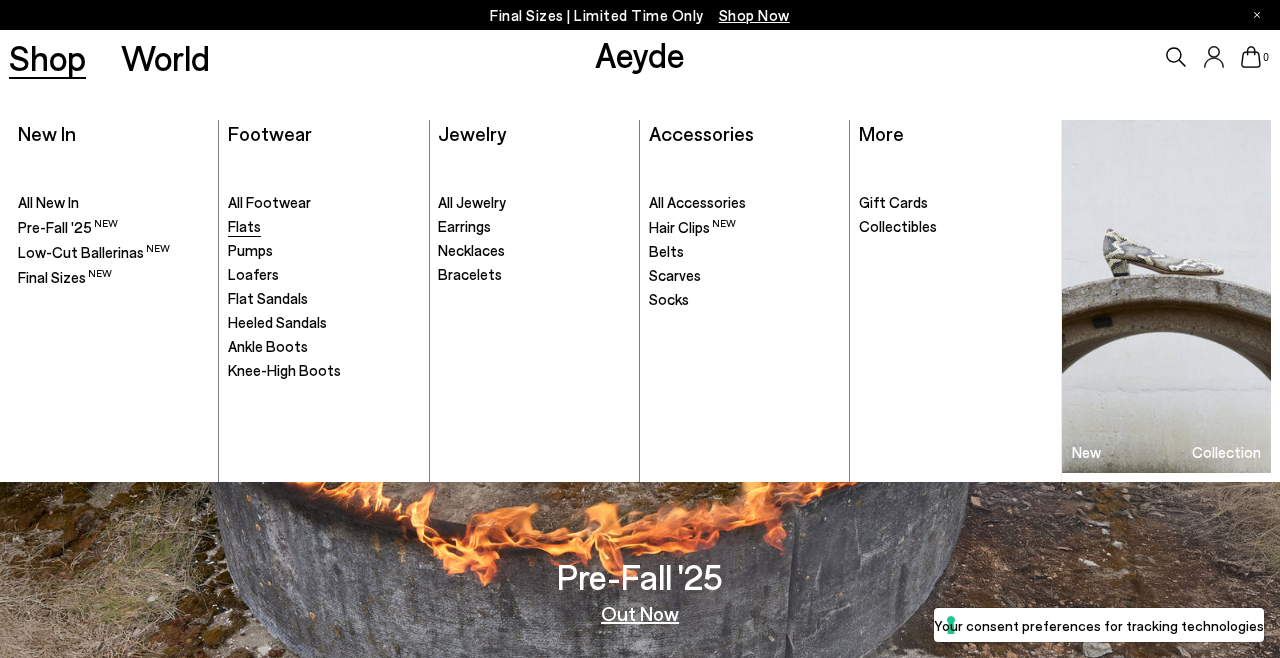 click on "Flats" at bounding box center [244, 226] 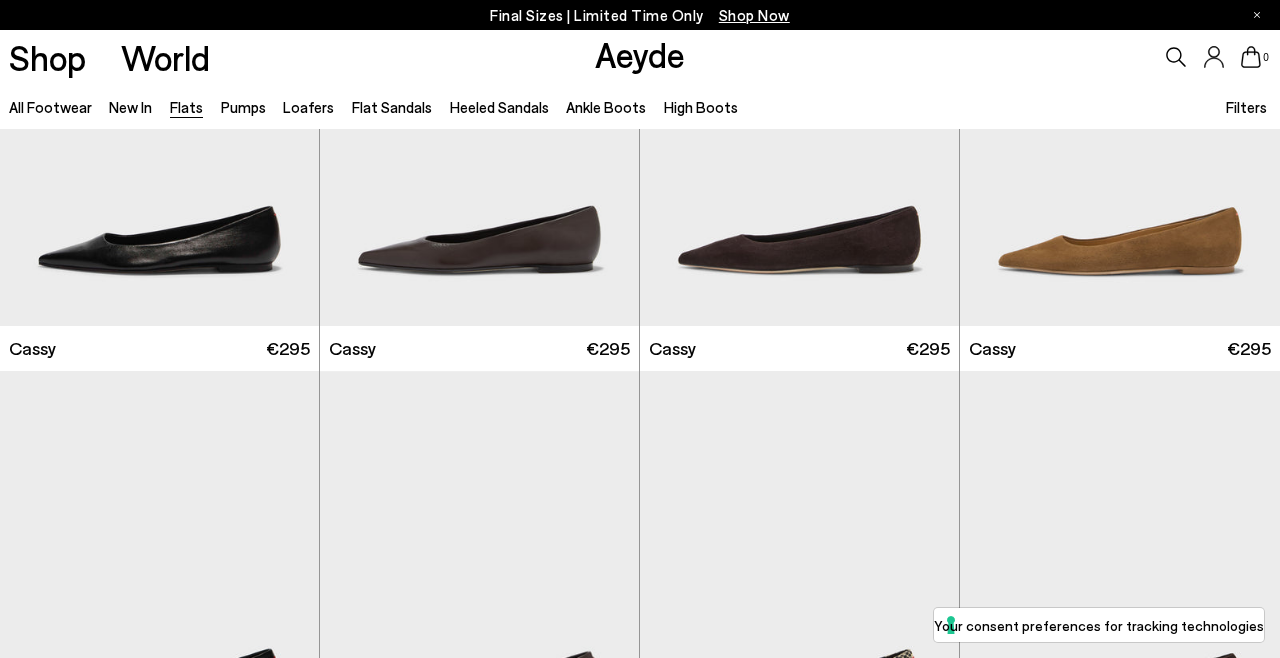 scroll, scrollTop: 207, scrollLeft: 0, axis: vertical 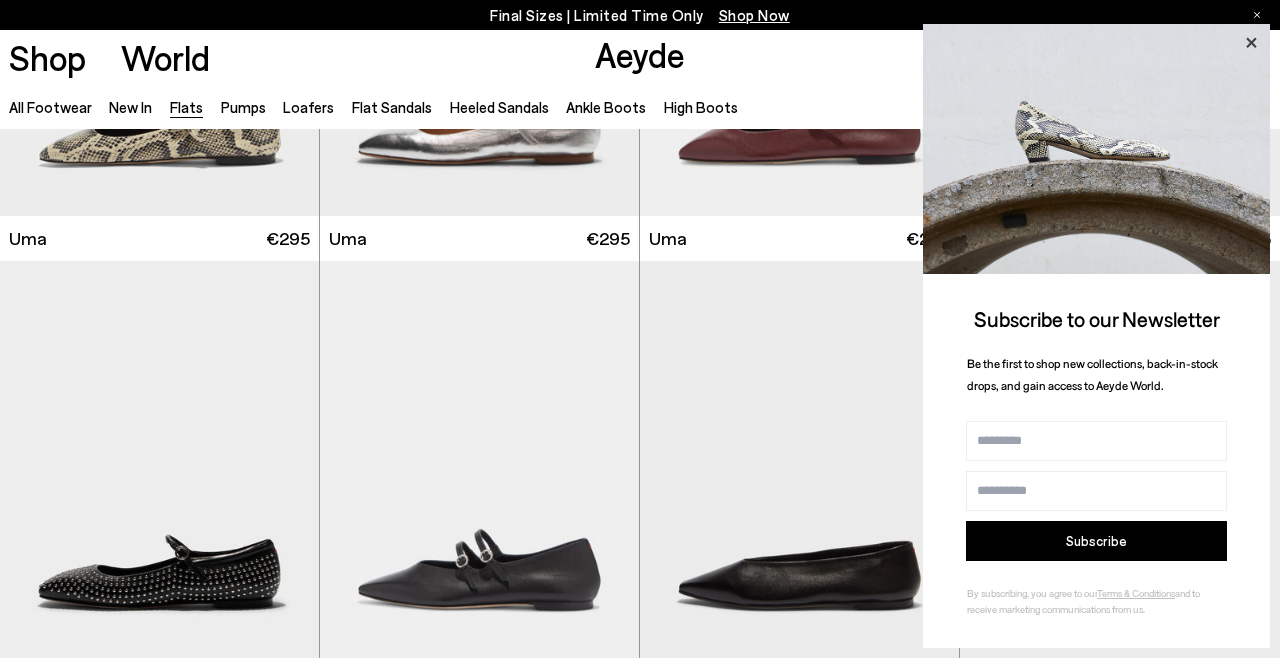 click 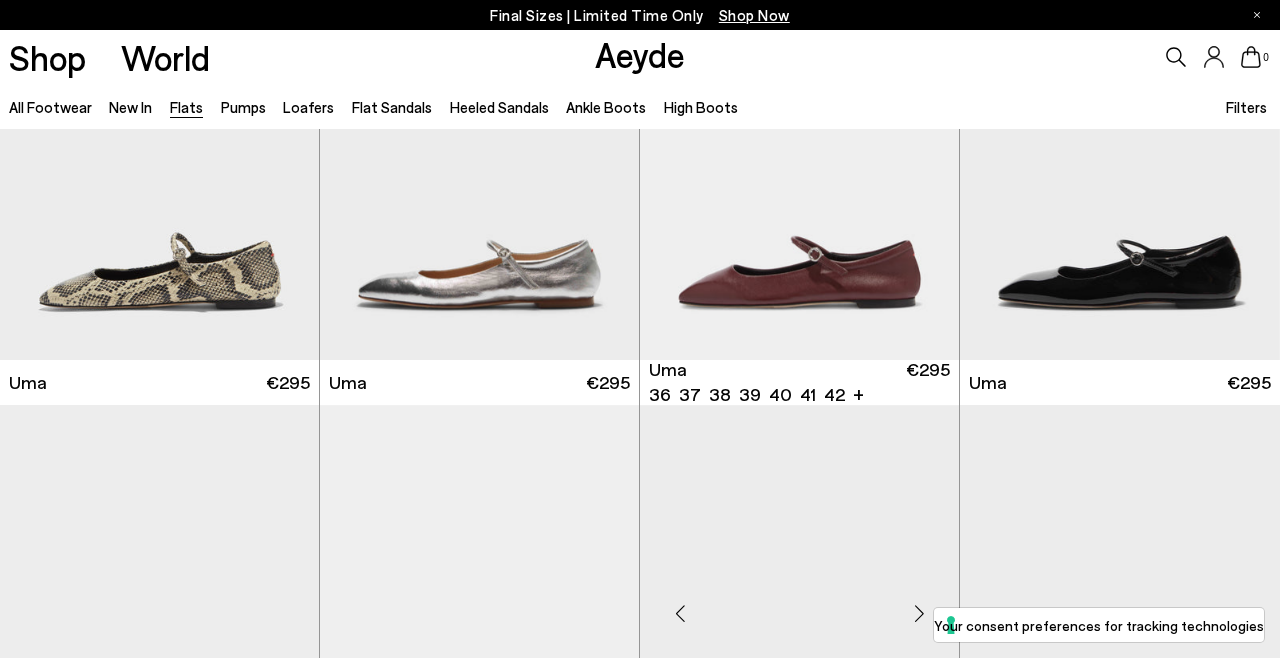 scroll, scrollTop: 4587, scrollLeft: 0, axis: vertical 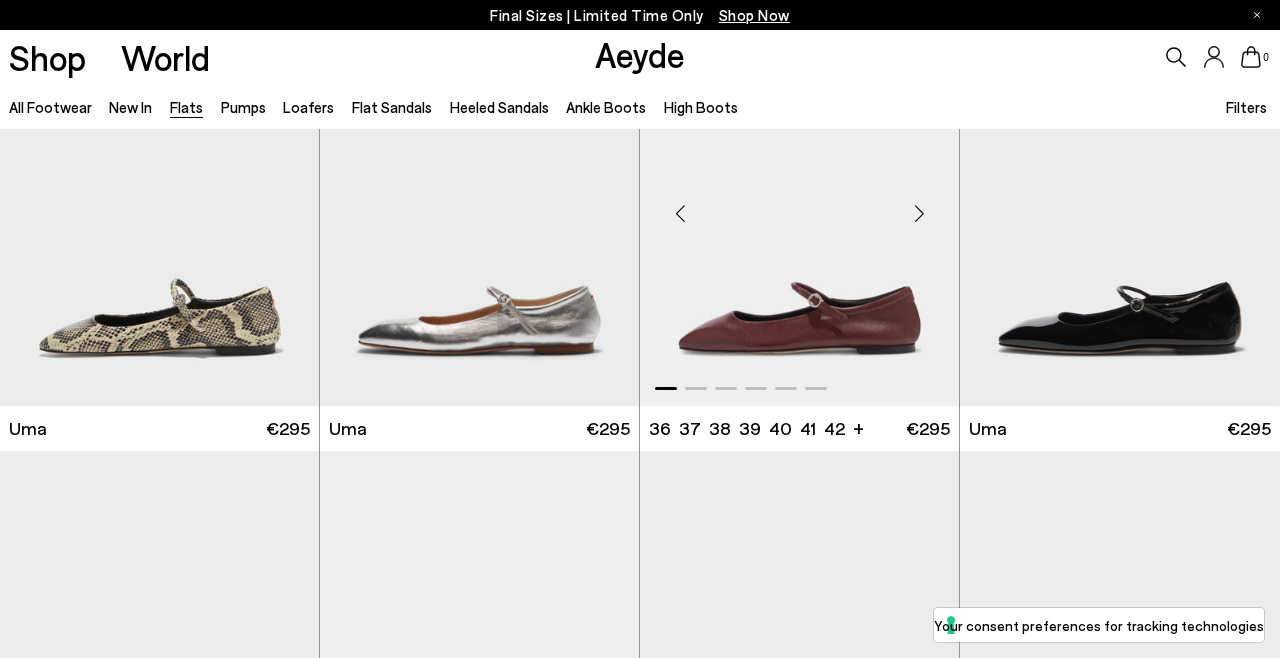 click at bounding box center [919, 213] 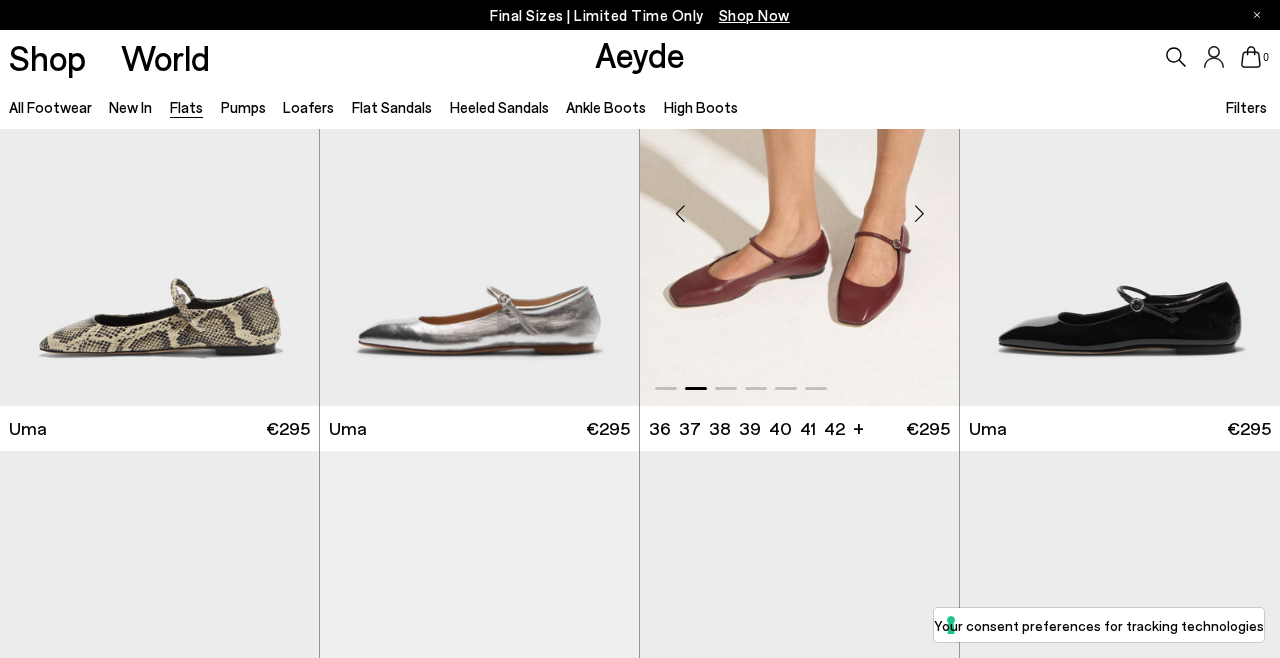 click at bounding box center [919, 213] 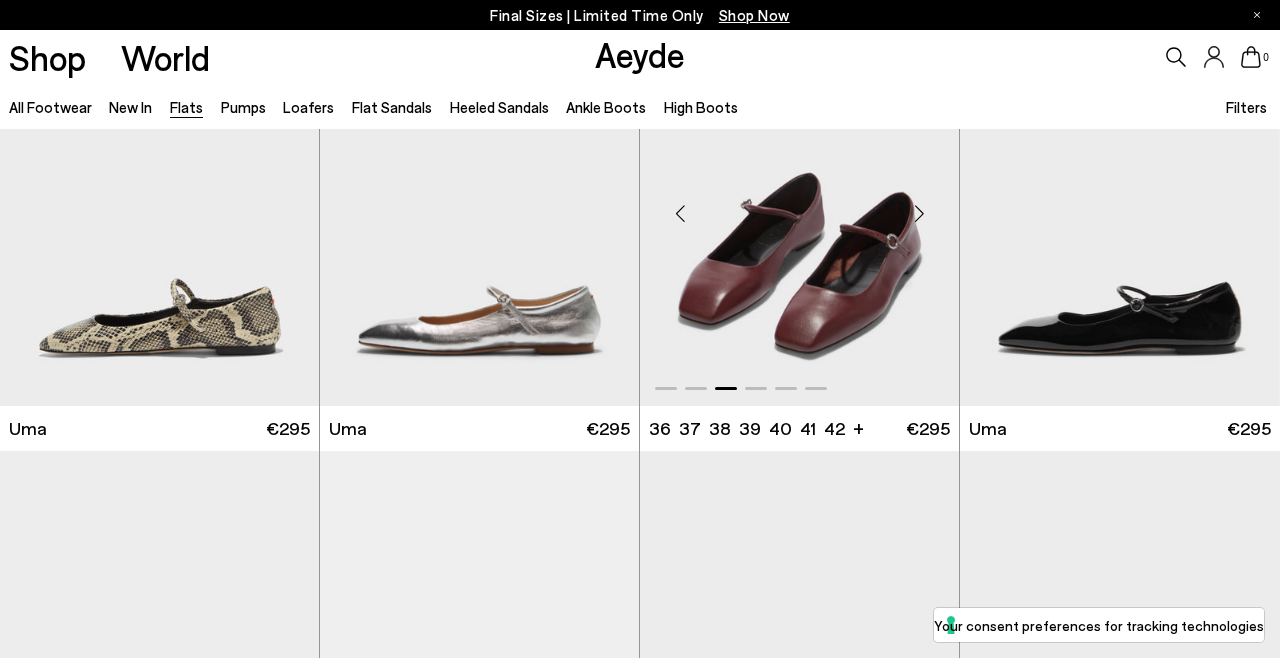 click at bounding box center (919, 213) 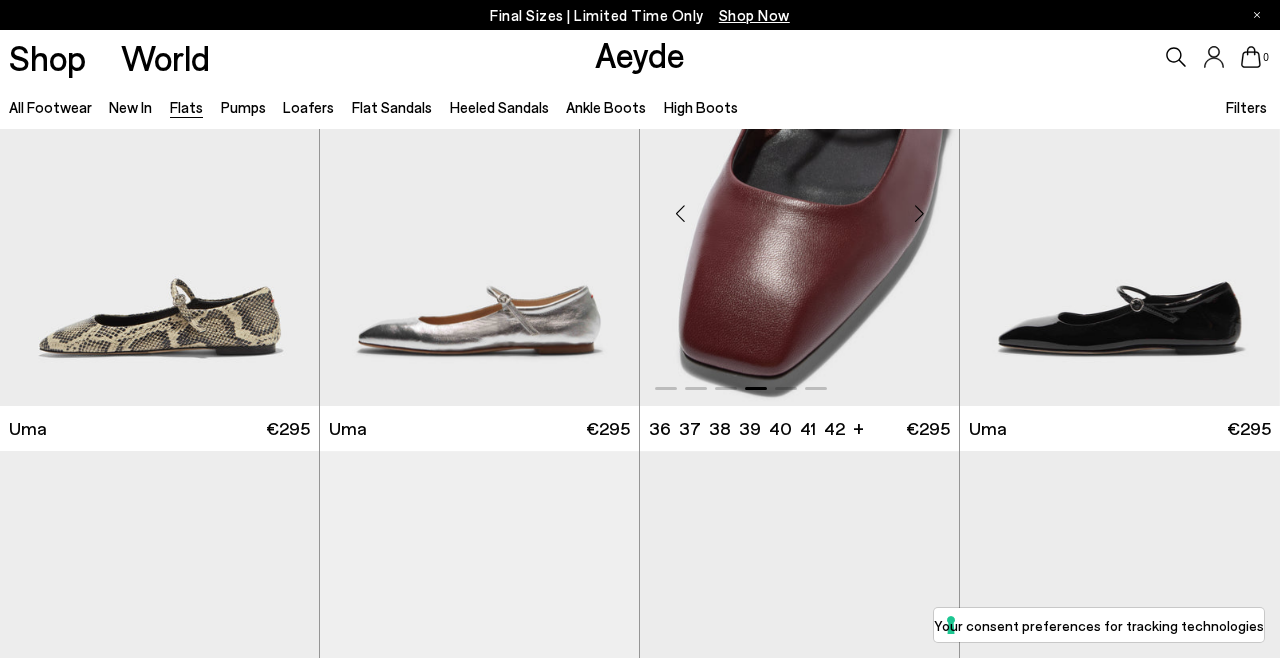 click at bounding box center (919, 213) 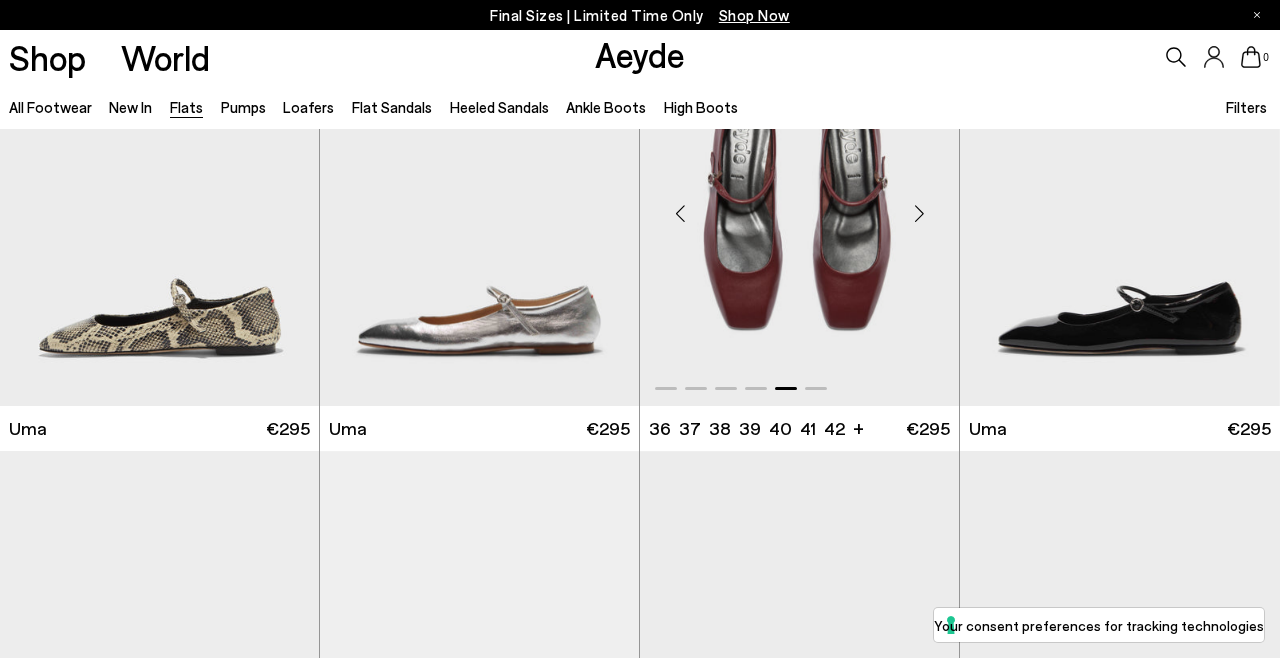 click at bounding box center (919, 213) 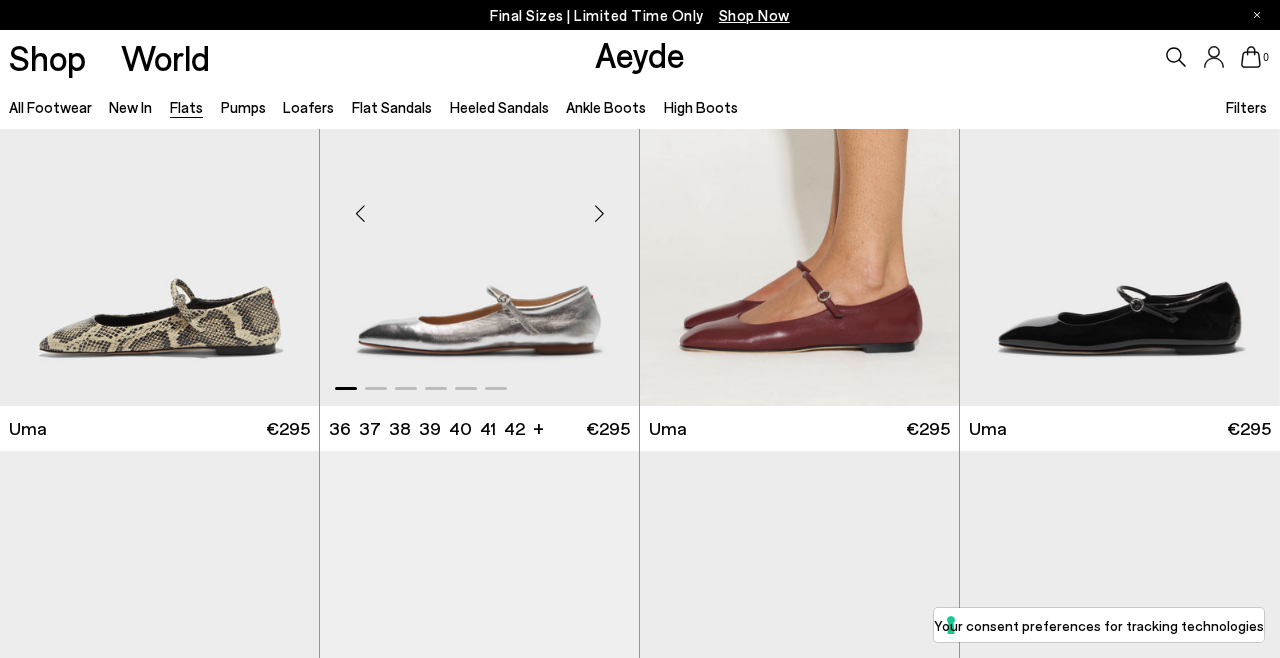 click at bounding box center (599, 213) 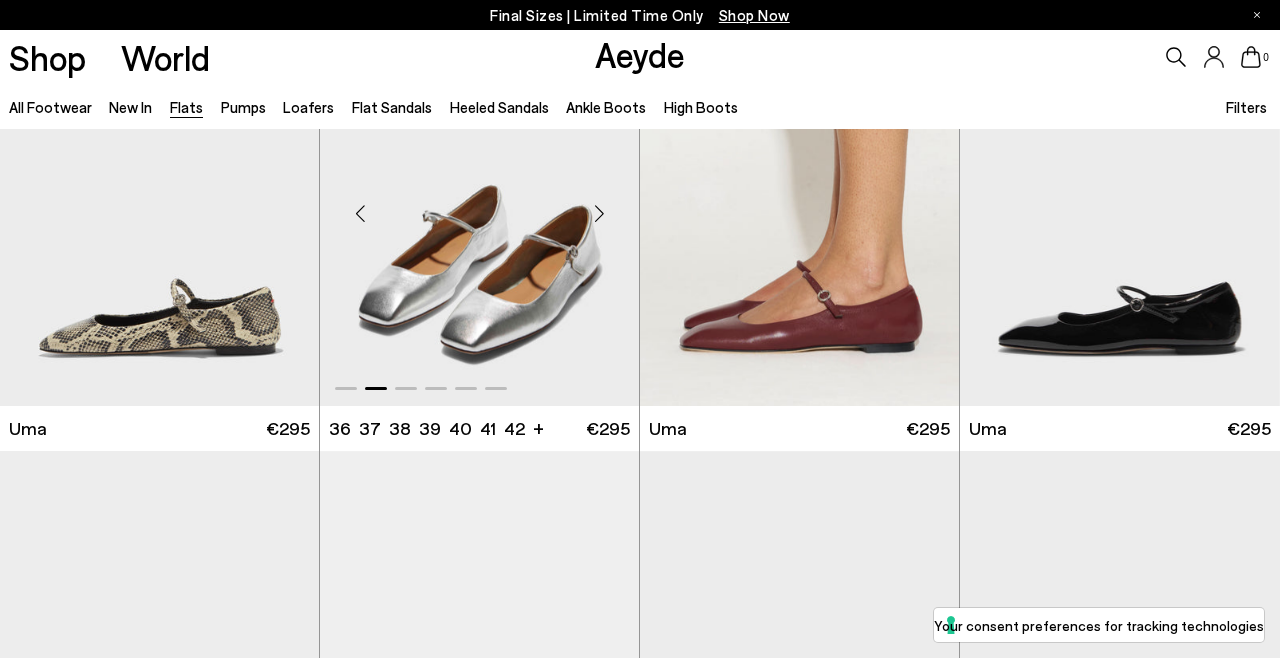 click at bounding box center [599, 213] 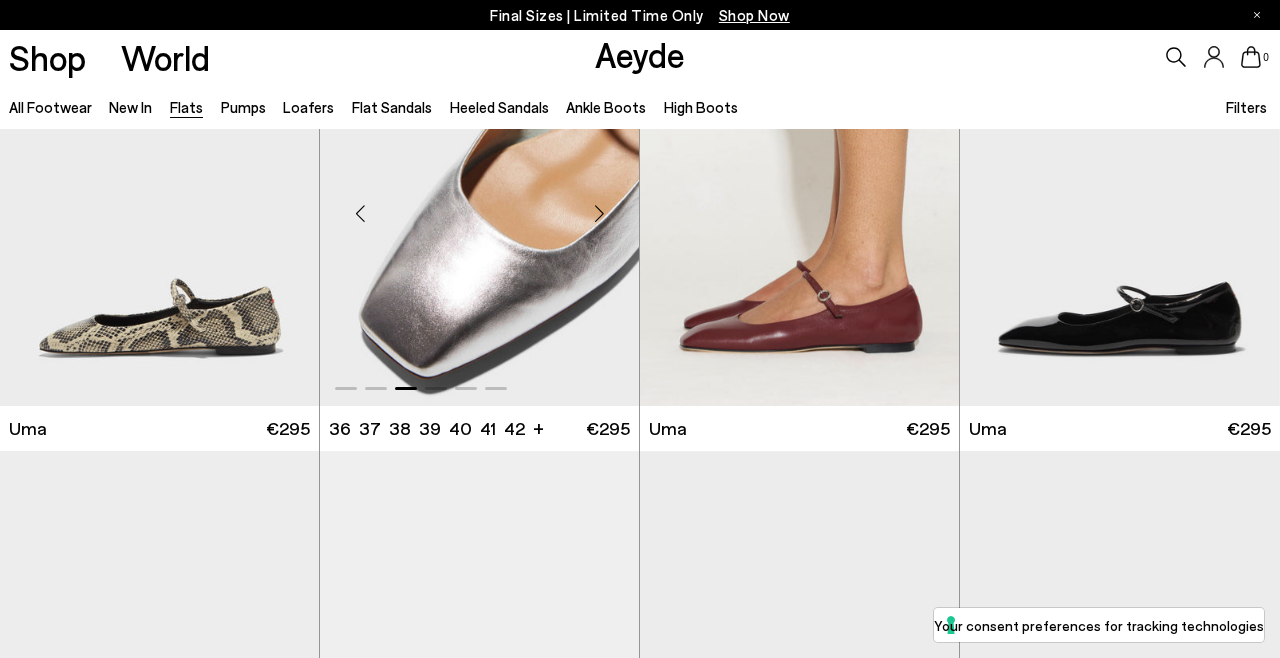 click at bounding box center [599, 213] 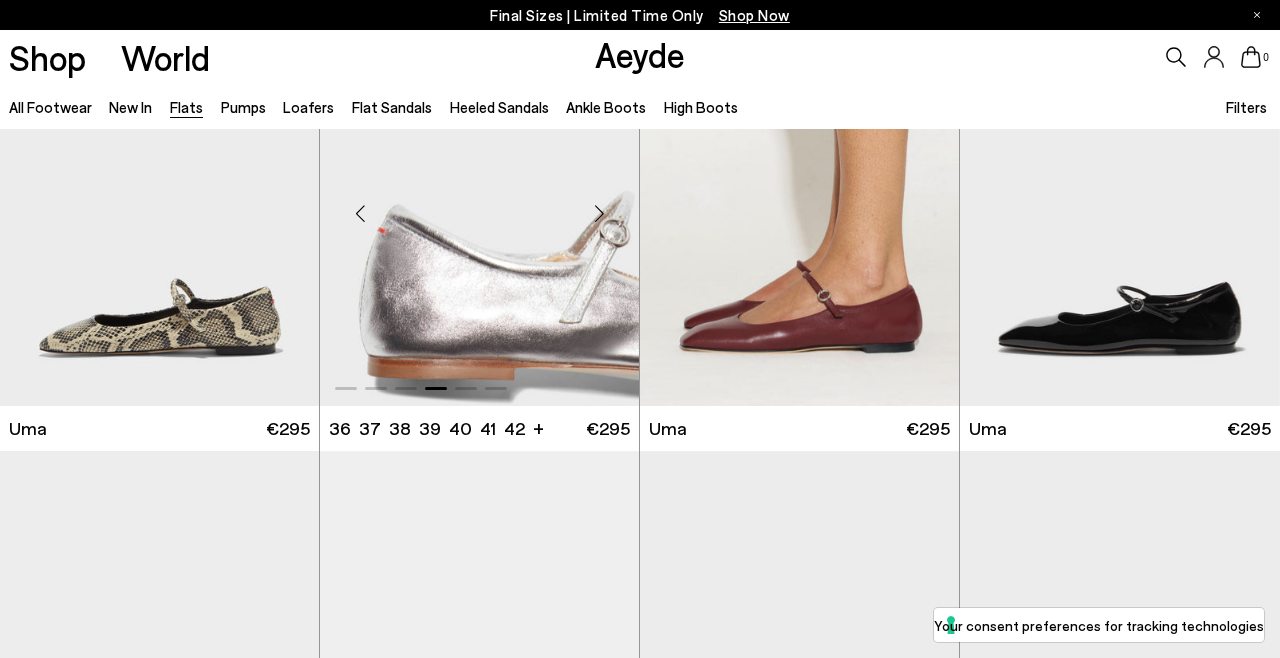 click at bounding box center (599, 213) 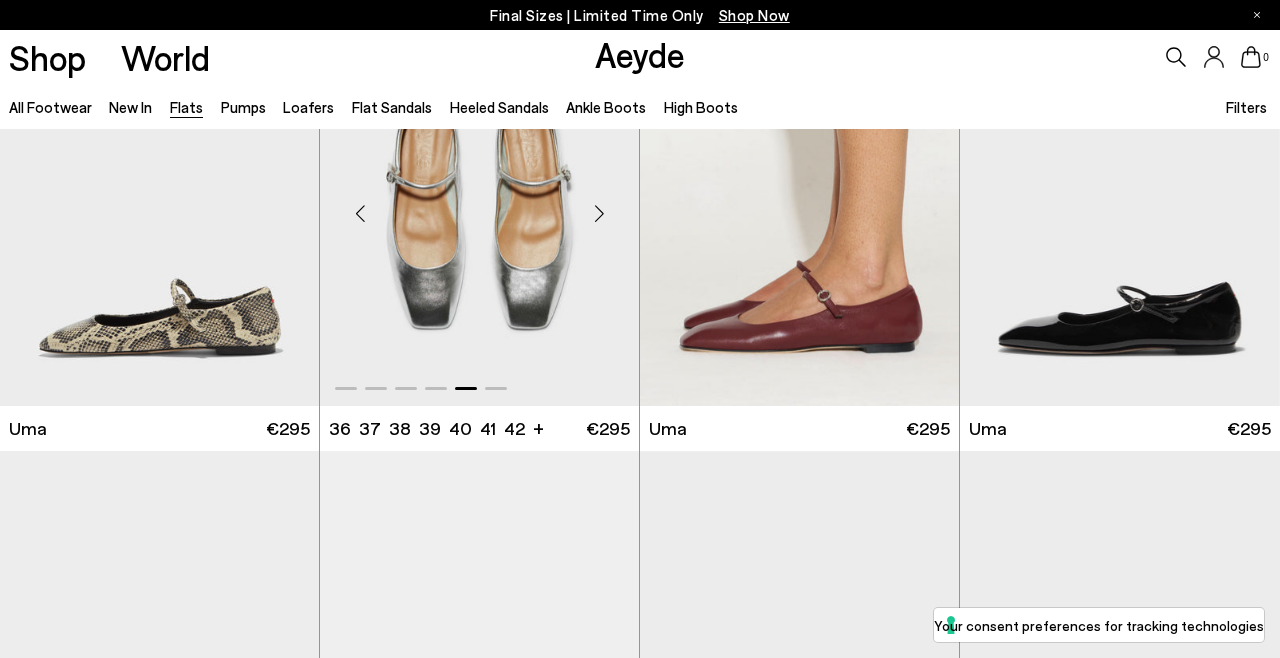 click at bounding box center [599, 213] 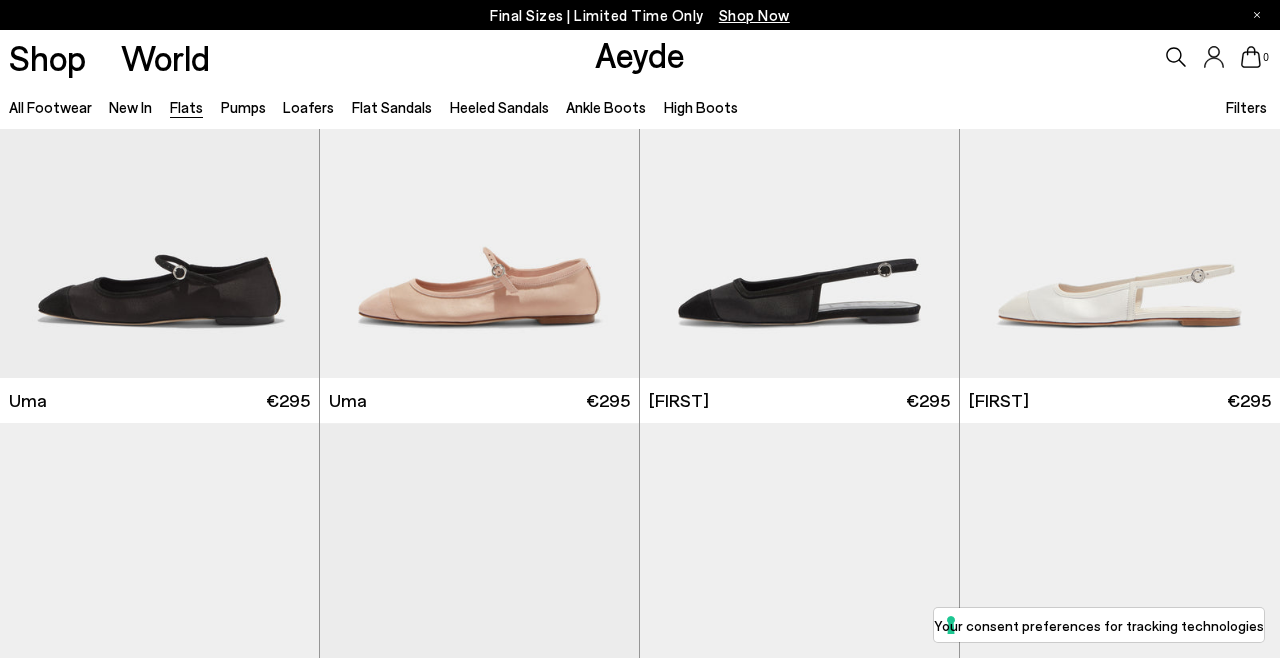 scroll, scrollTop: 7081, scrollLeft: 0, axis: vertical 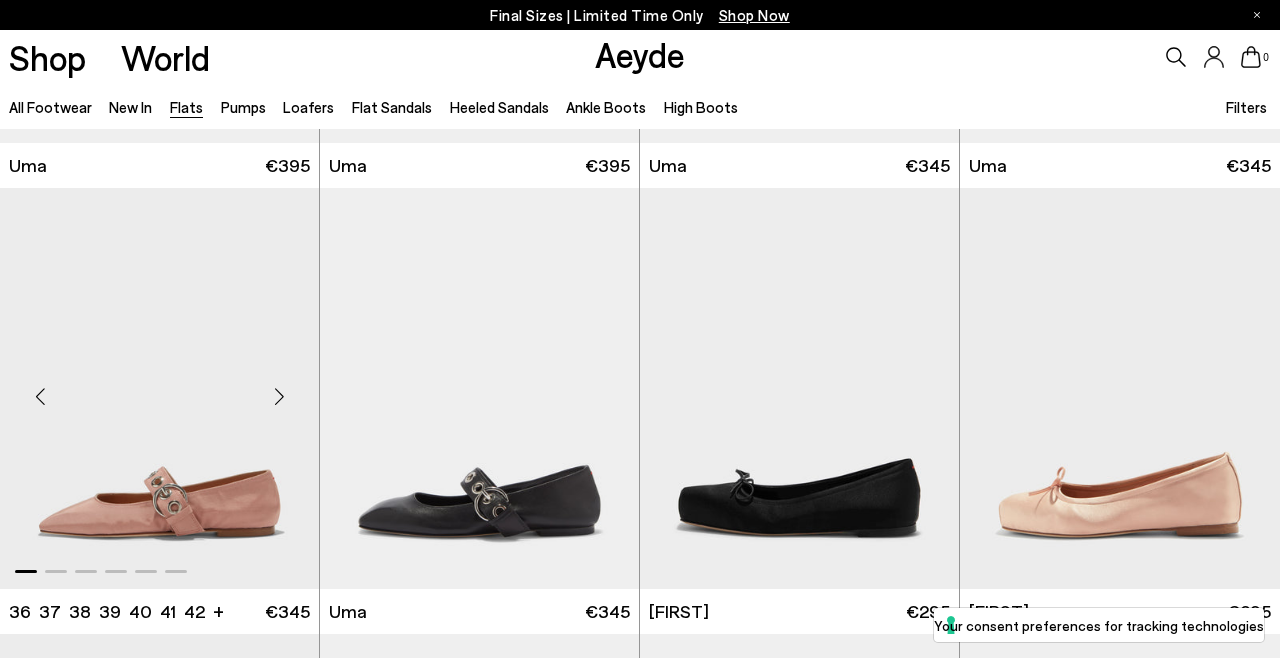 click at bounding box center (279, 397) 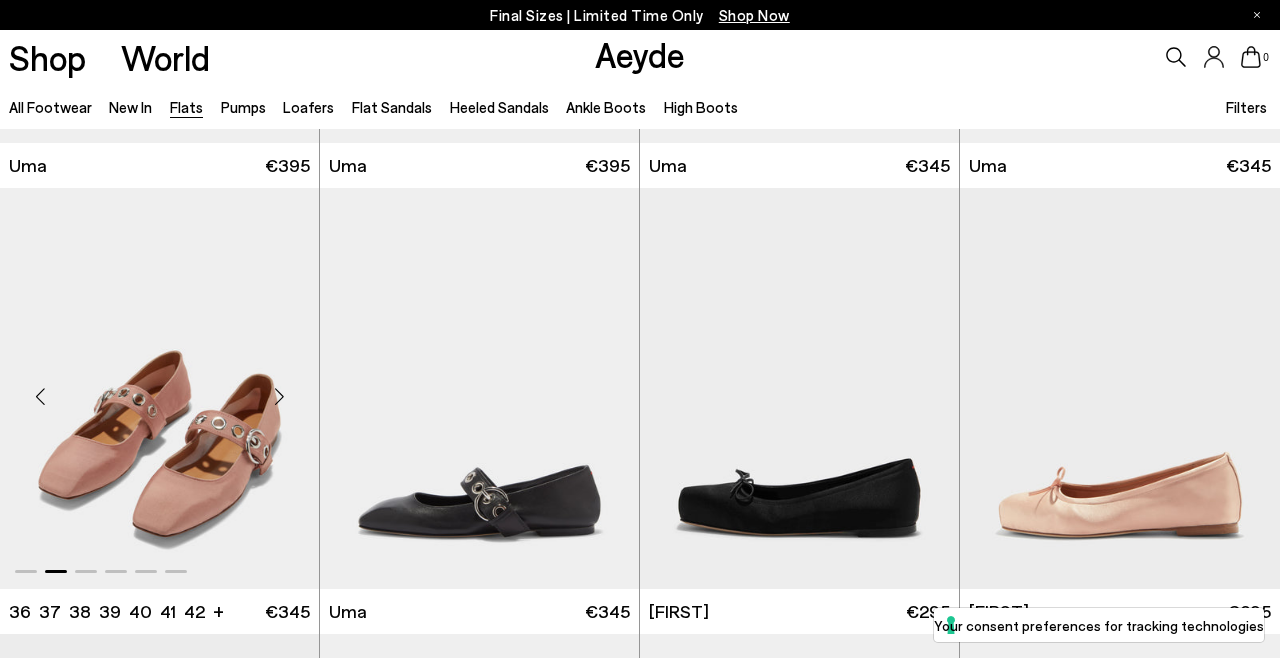 click at bounding box center [279, 397] 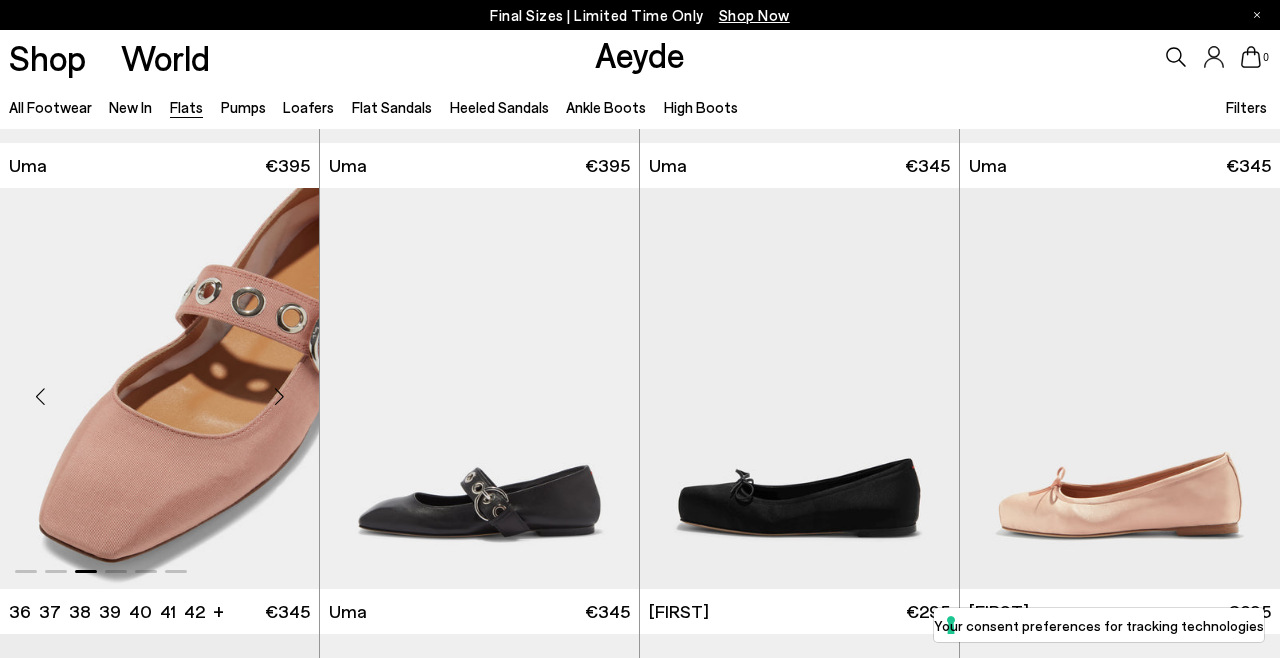 click at bounding box center [279, 397] 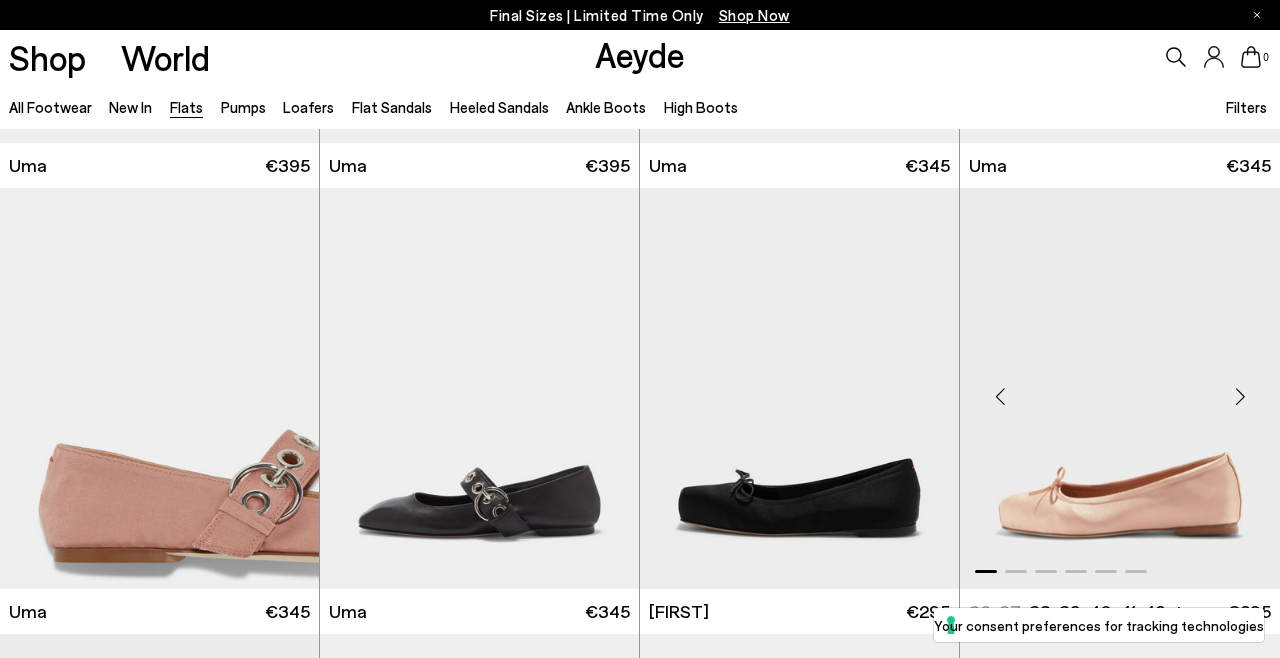 click at bounding box center (1240, 397) 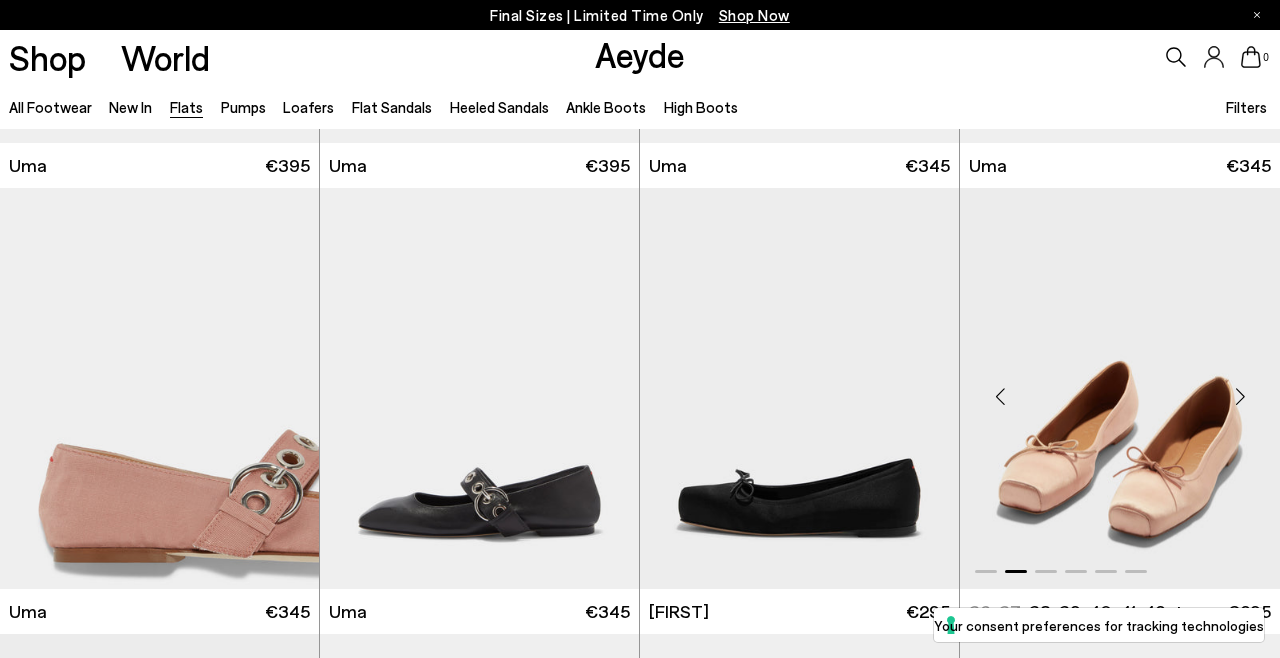 click at bounding box center (1240, 397) 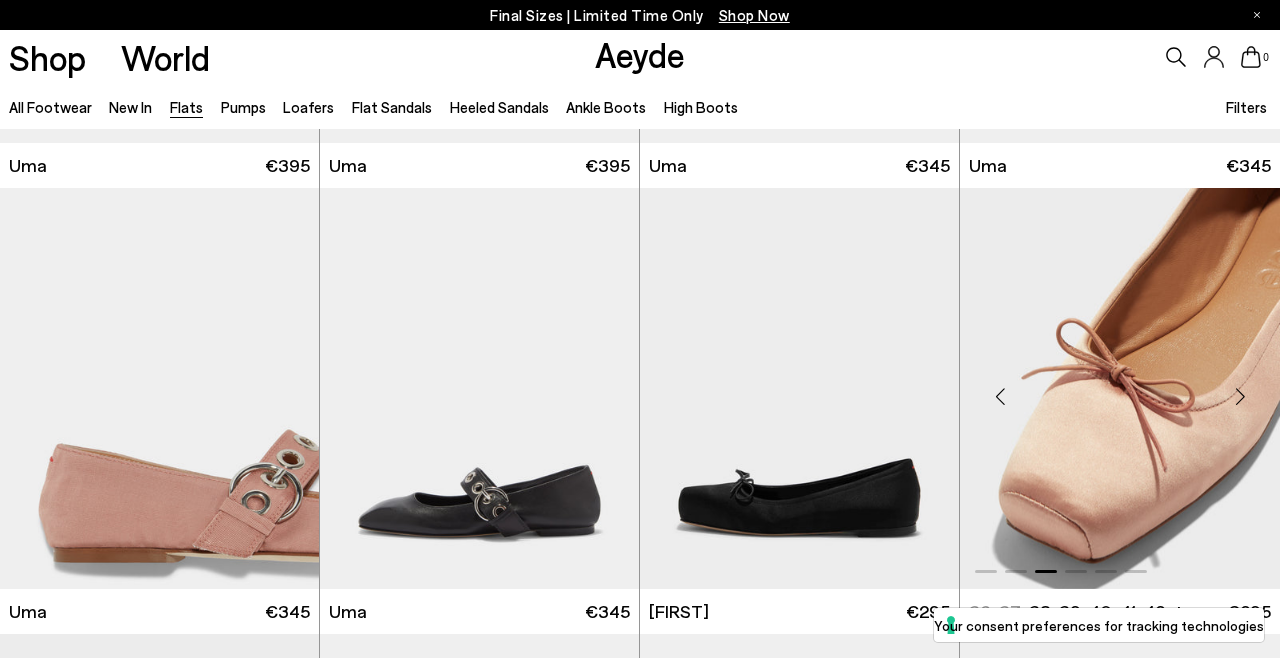 click at bounding box center (1240, 397) 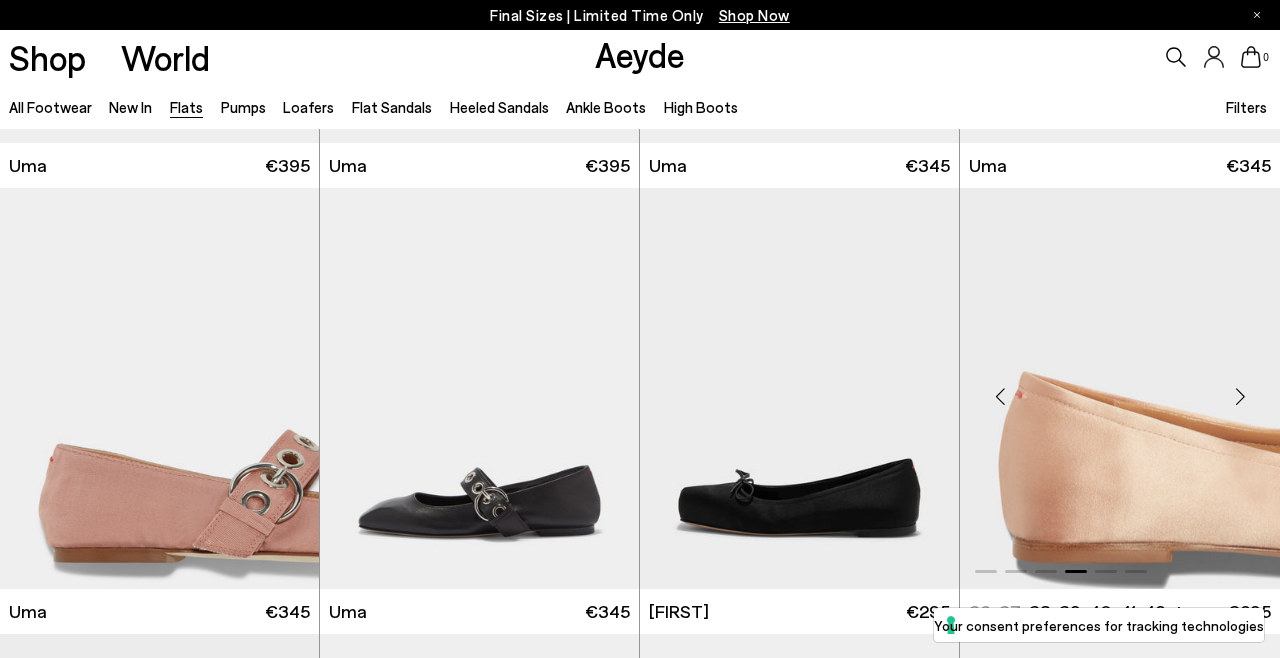 click at bounding box center [1240, 397] 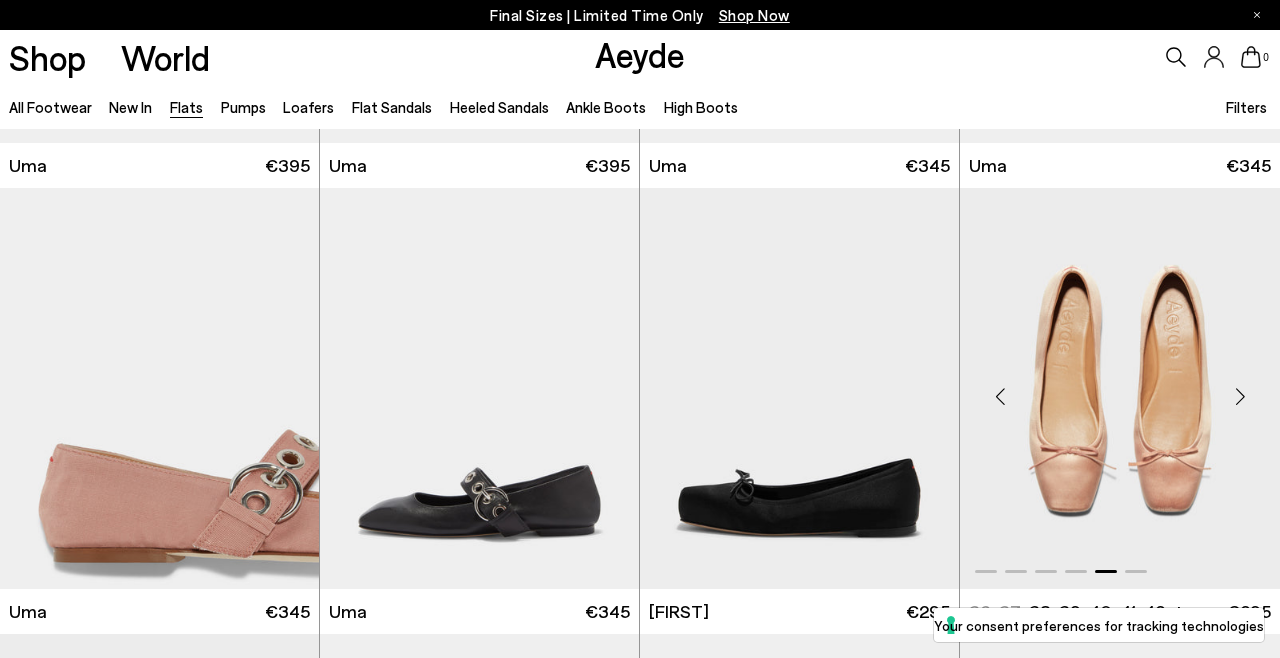 click at bounding box center (1240, 397) 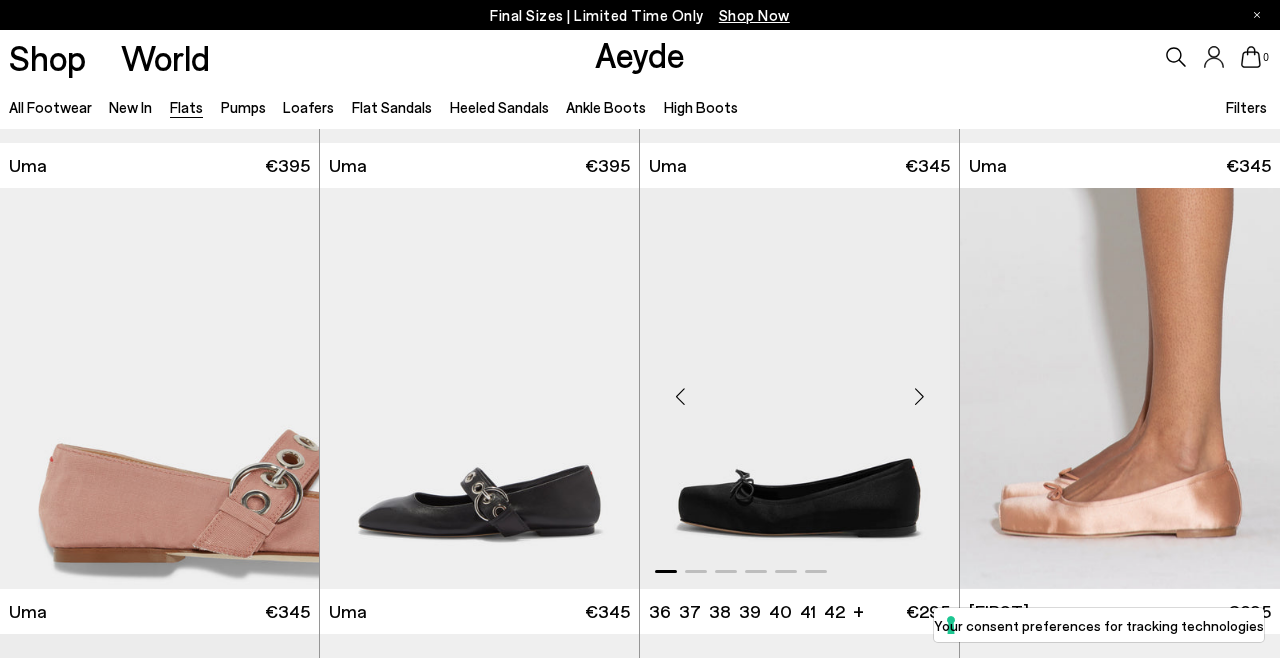 click at bounding box center [919, 397] 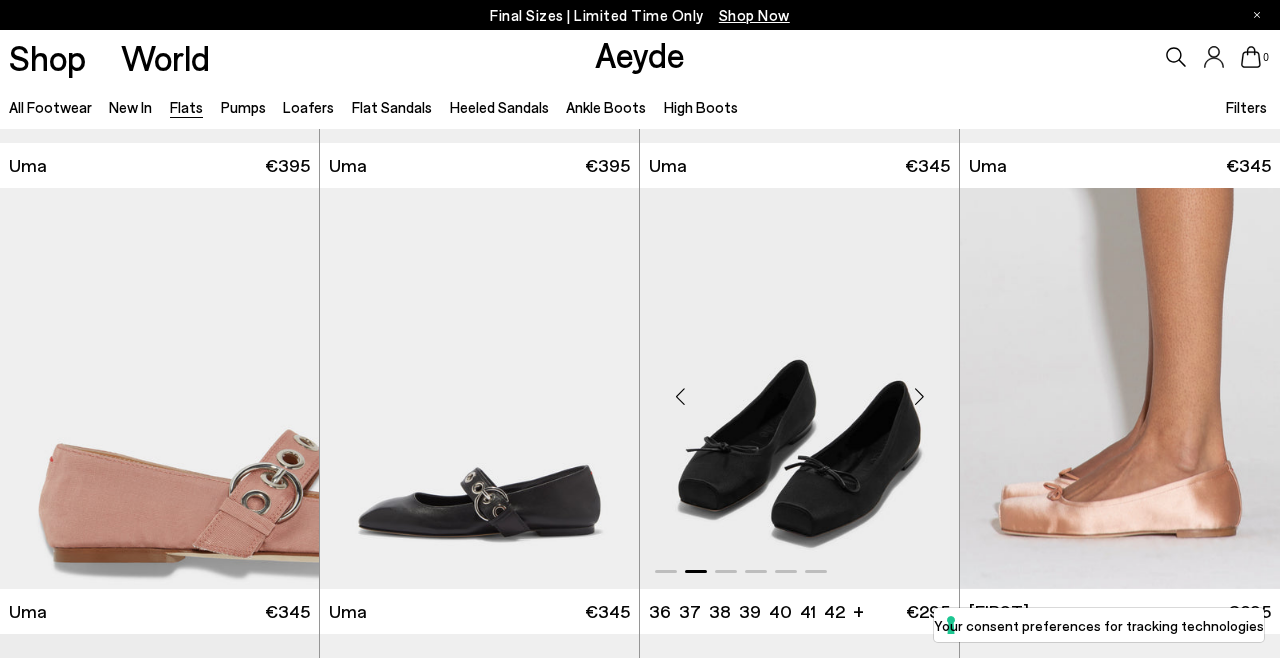 click at bounding box center [919, 397] 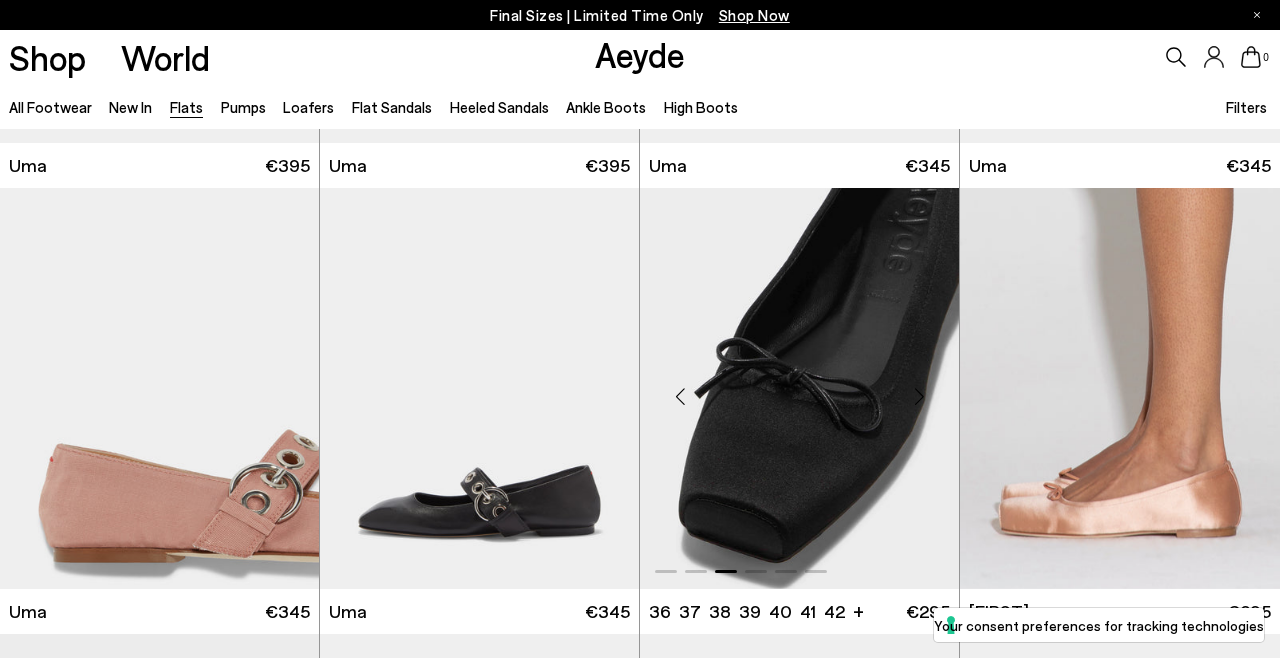 click at bounding box center (919, 397) 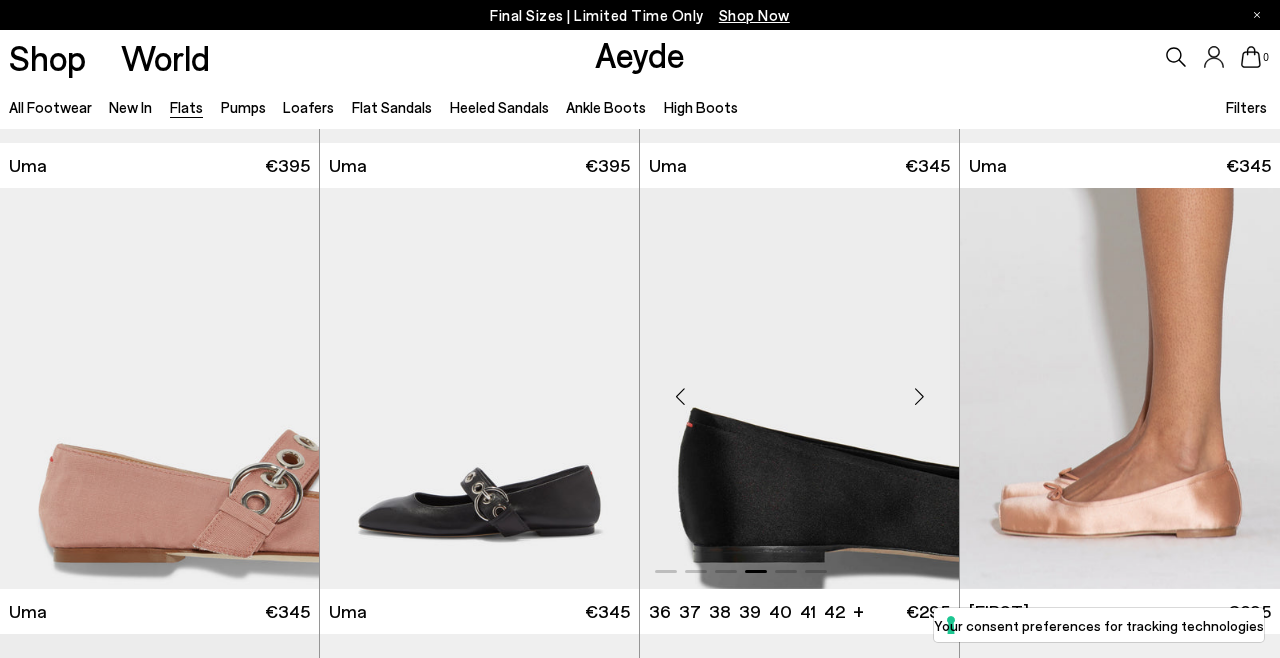 click at bounding box center (919, 397) 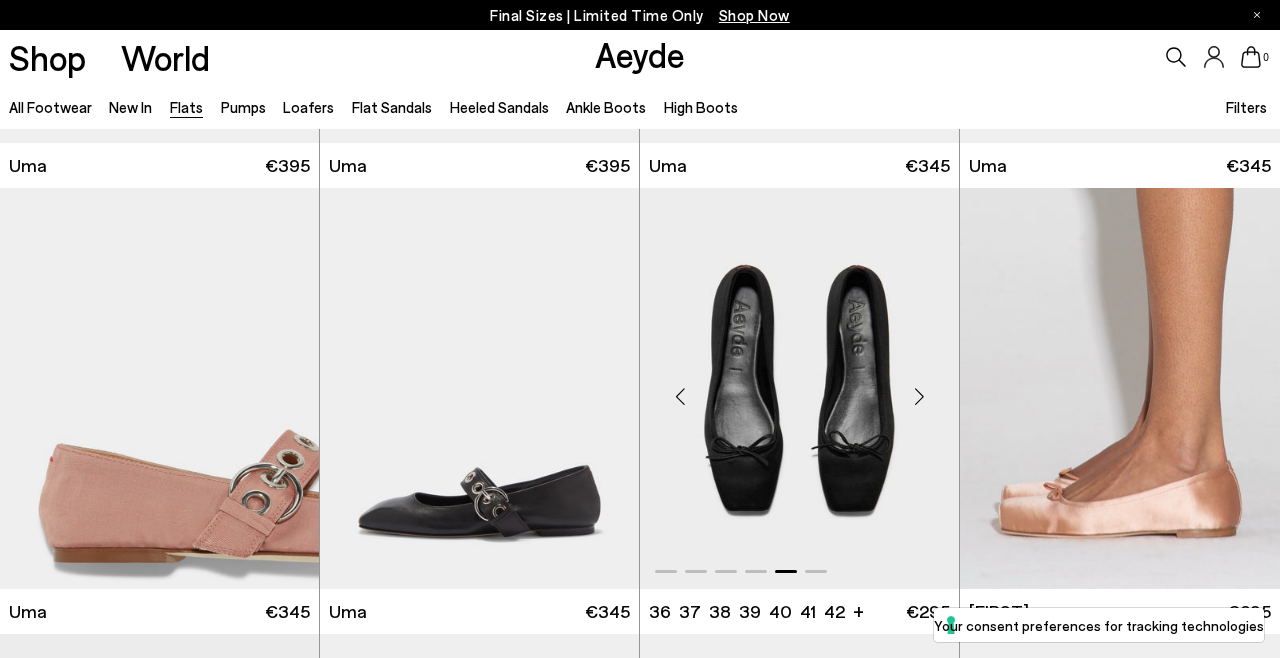 click at bounding box center [919, 397] 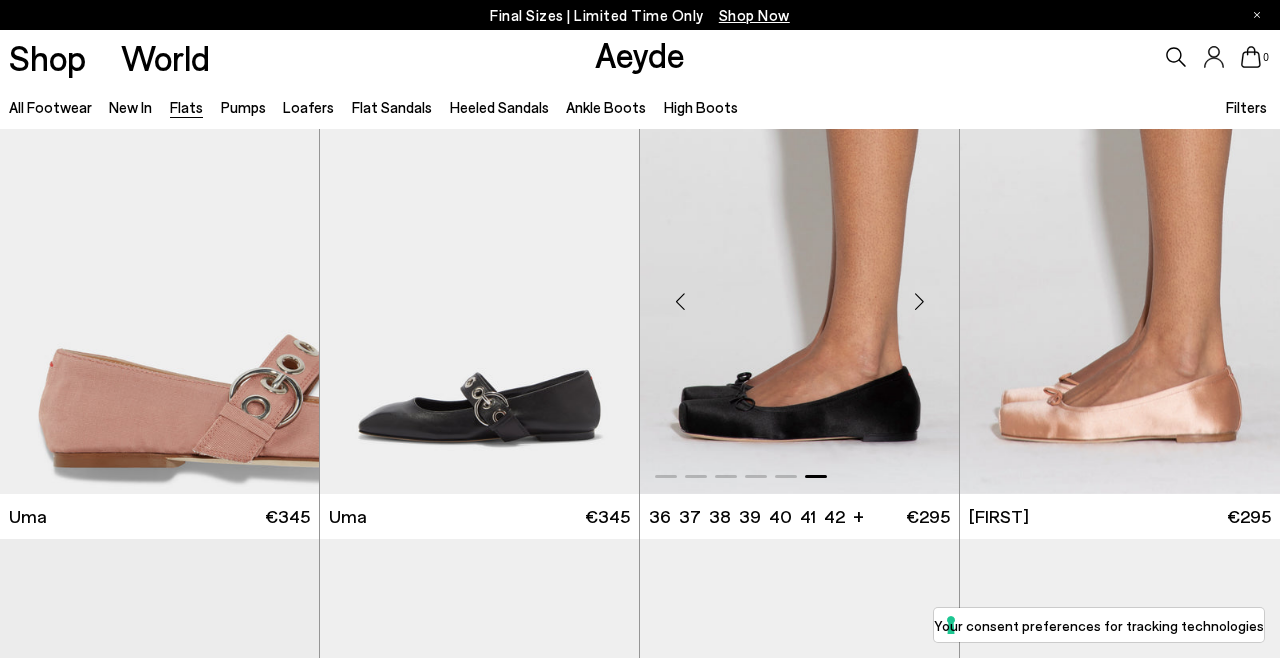 scroll, scrollTop: 7178, scrollLeft: 0, axis: vertical 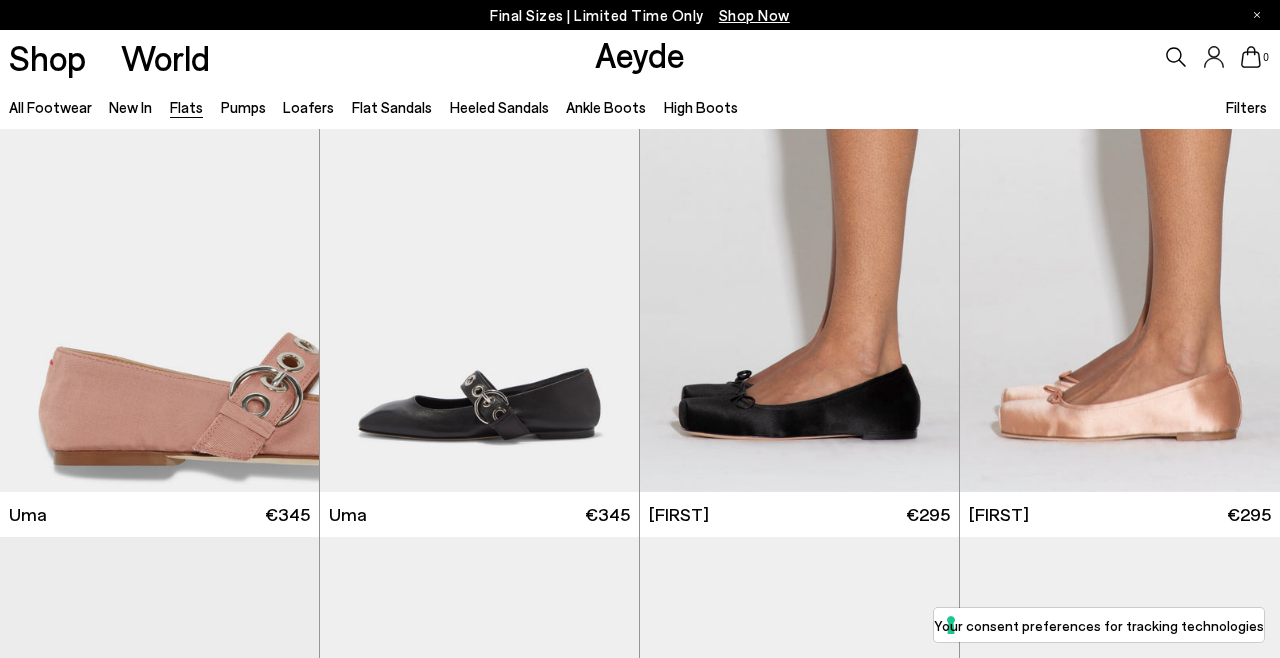 click 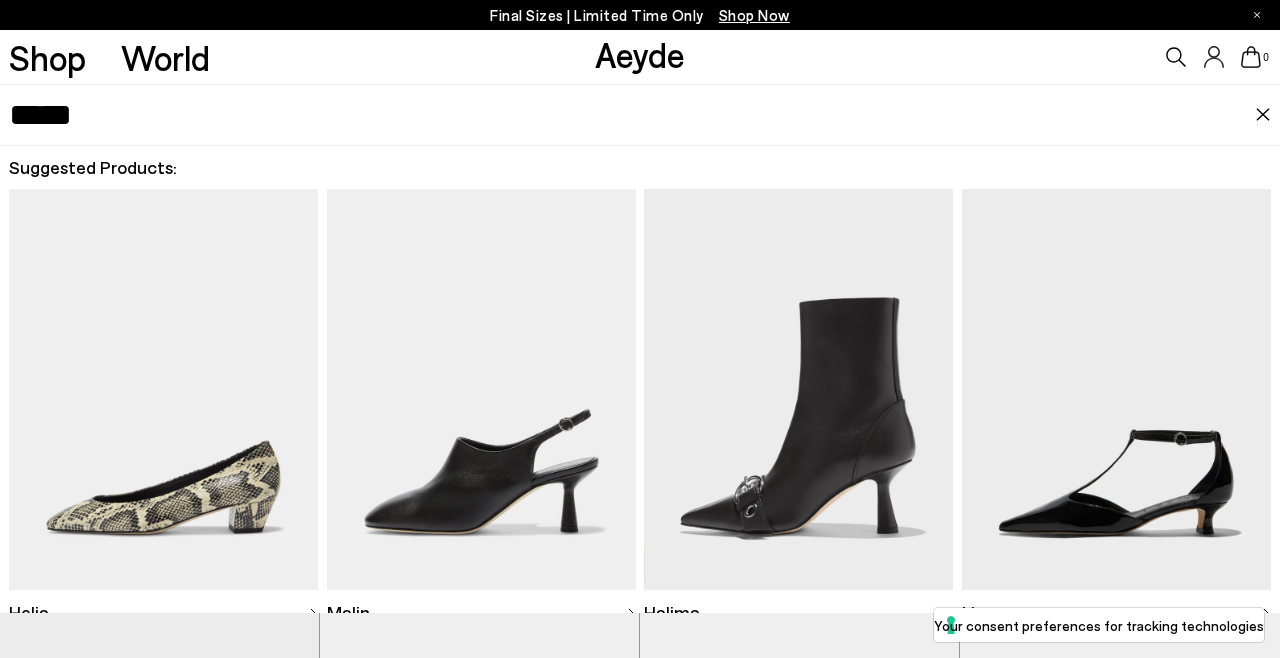 type on "*****" 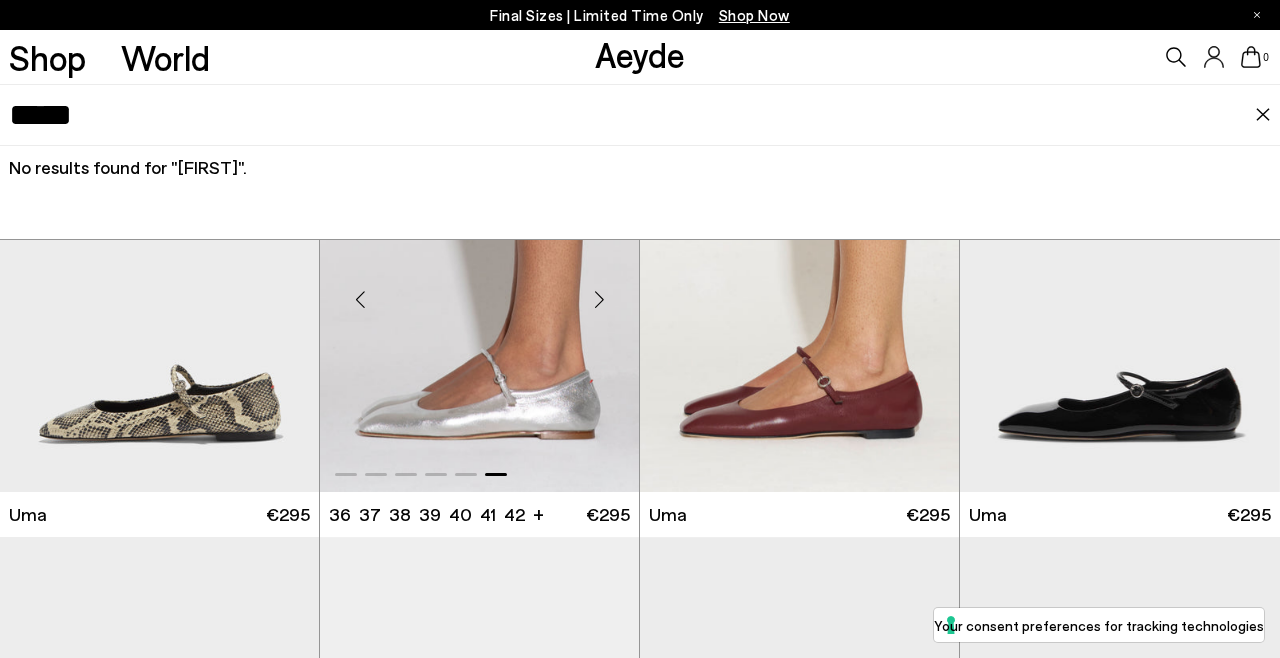 scroll, scrollTop: 4501, scrollLeft: 0, axis: vertical 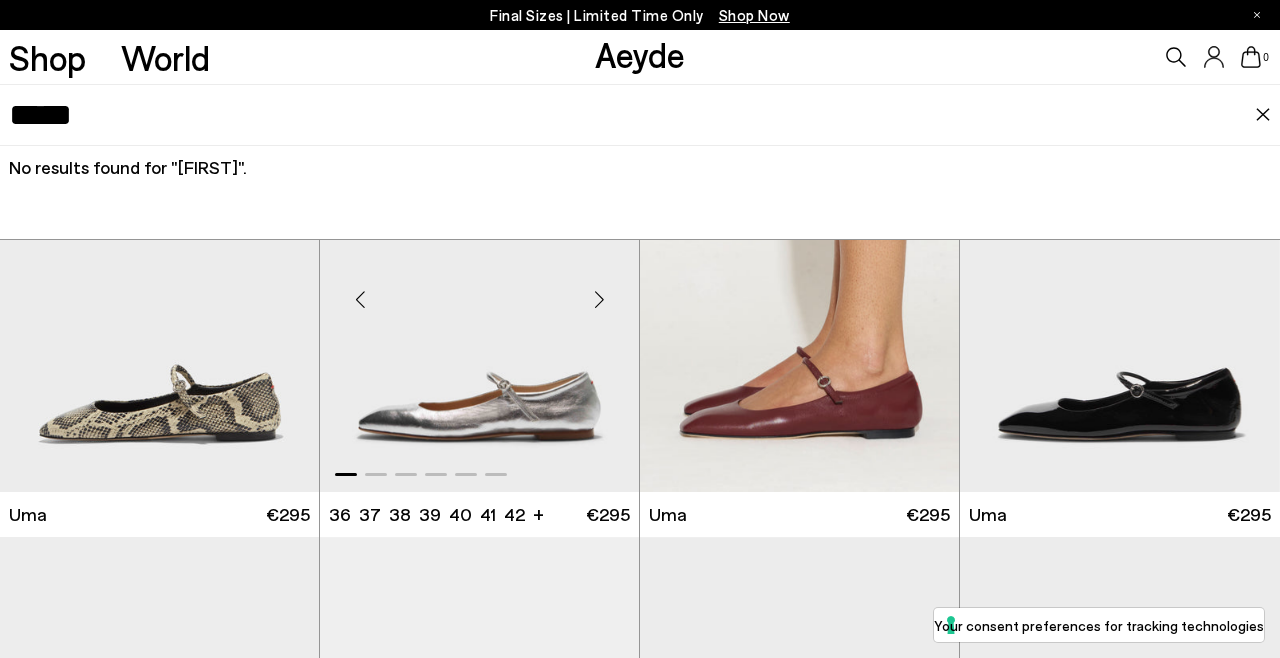 click at bounding box center [599, 299] 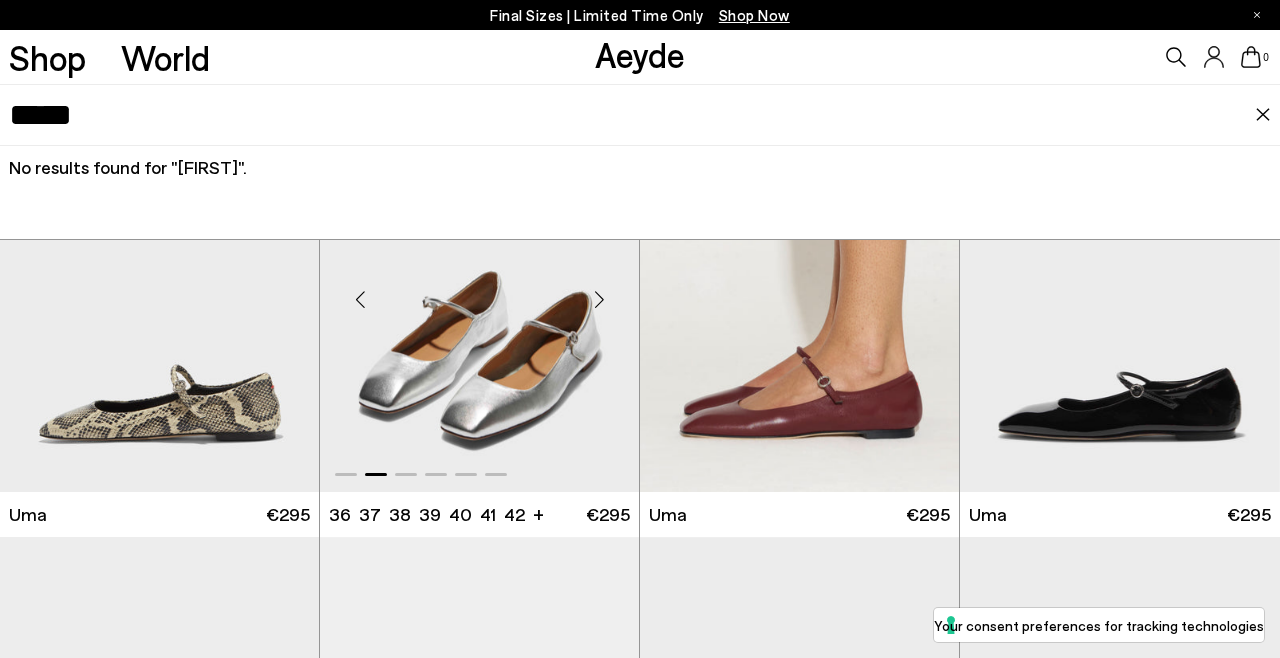 click at bounding box center [599, 299] 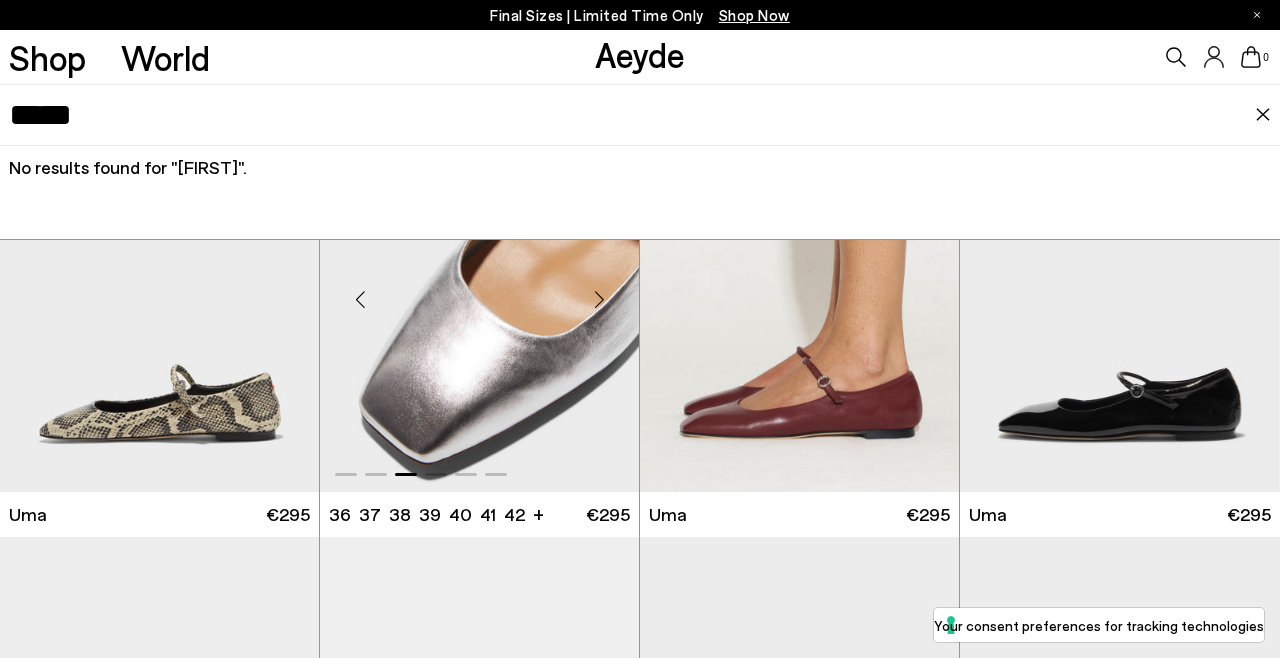 click at bounding box center (599, 299) 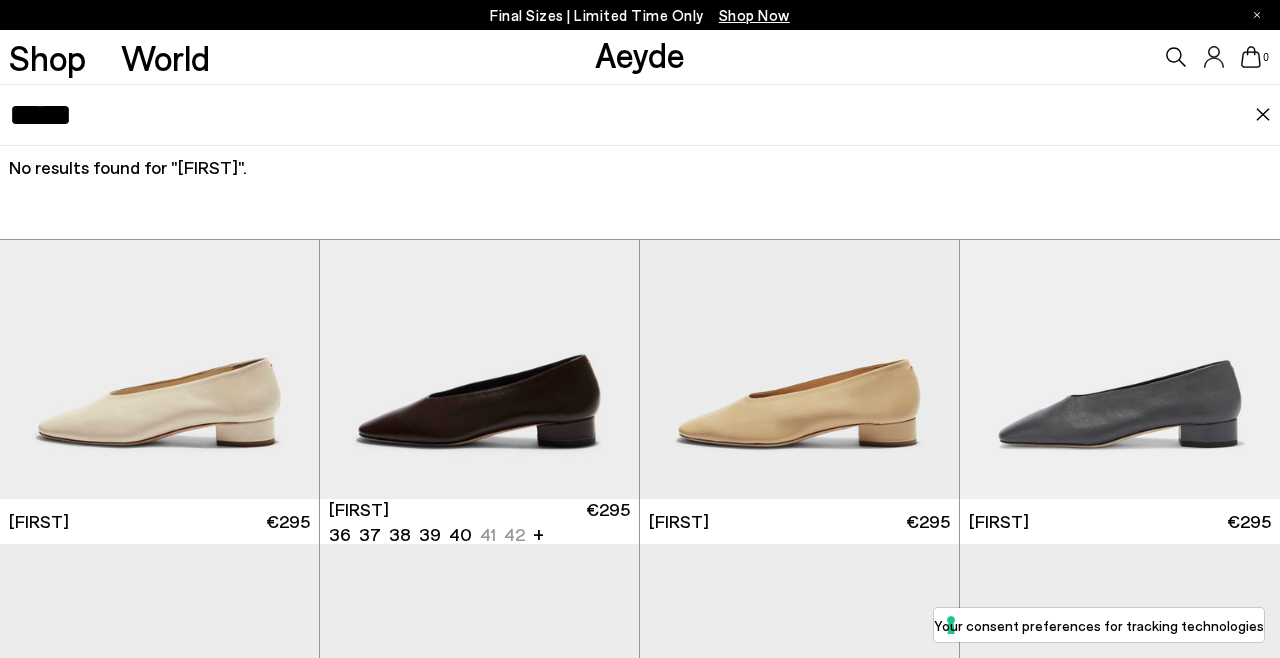scroll, scrollTop: 3156, scrollLeft: 0, axis: vertical 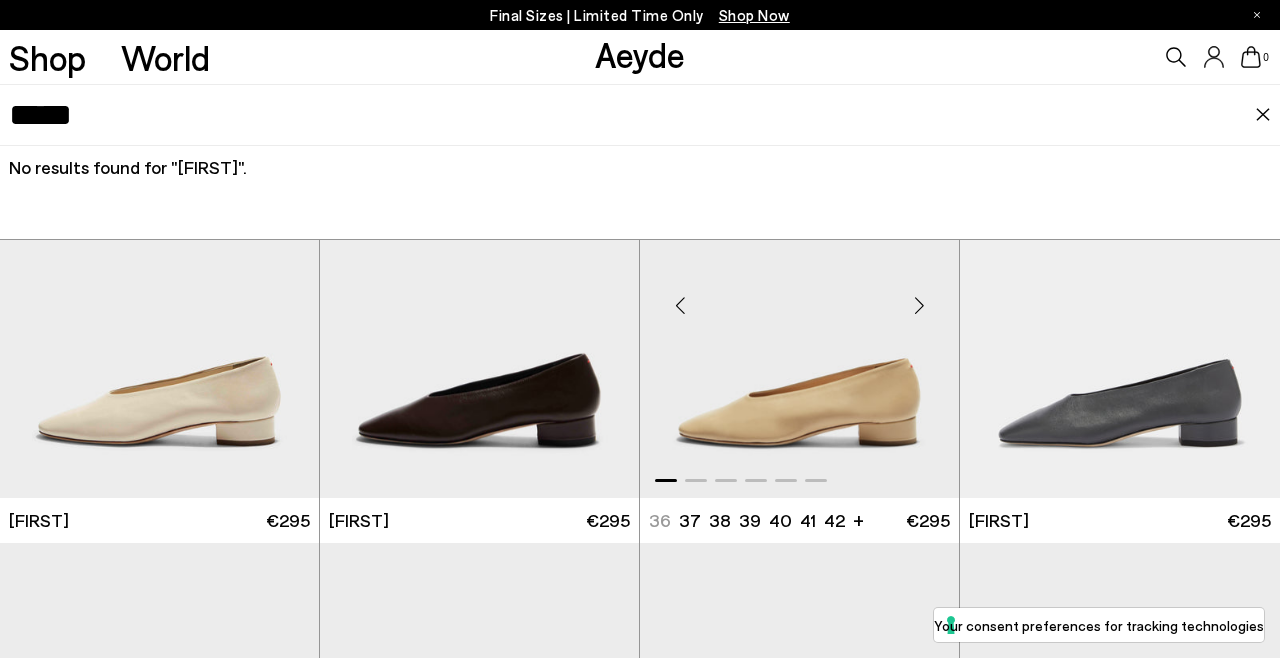 click at bounding box center (919, 306) 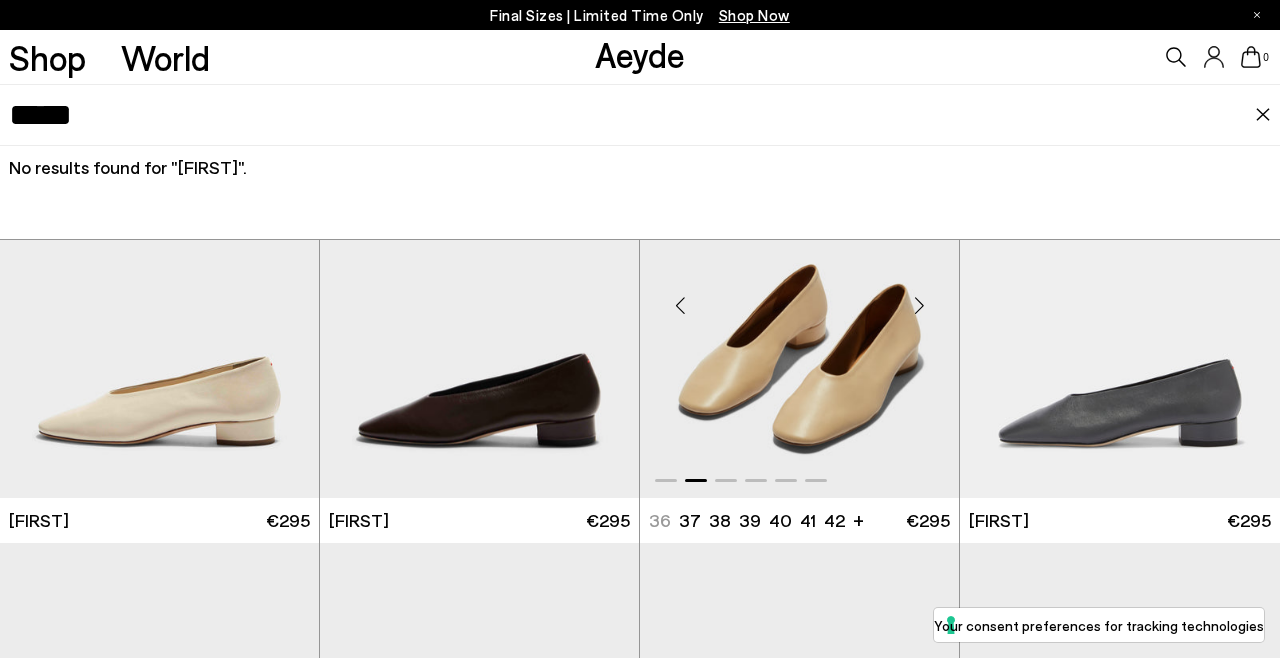 click at bounding box center [919, 306] 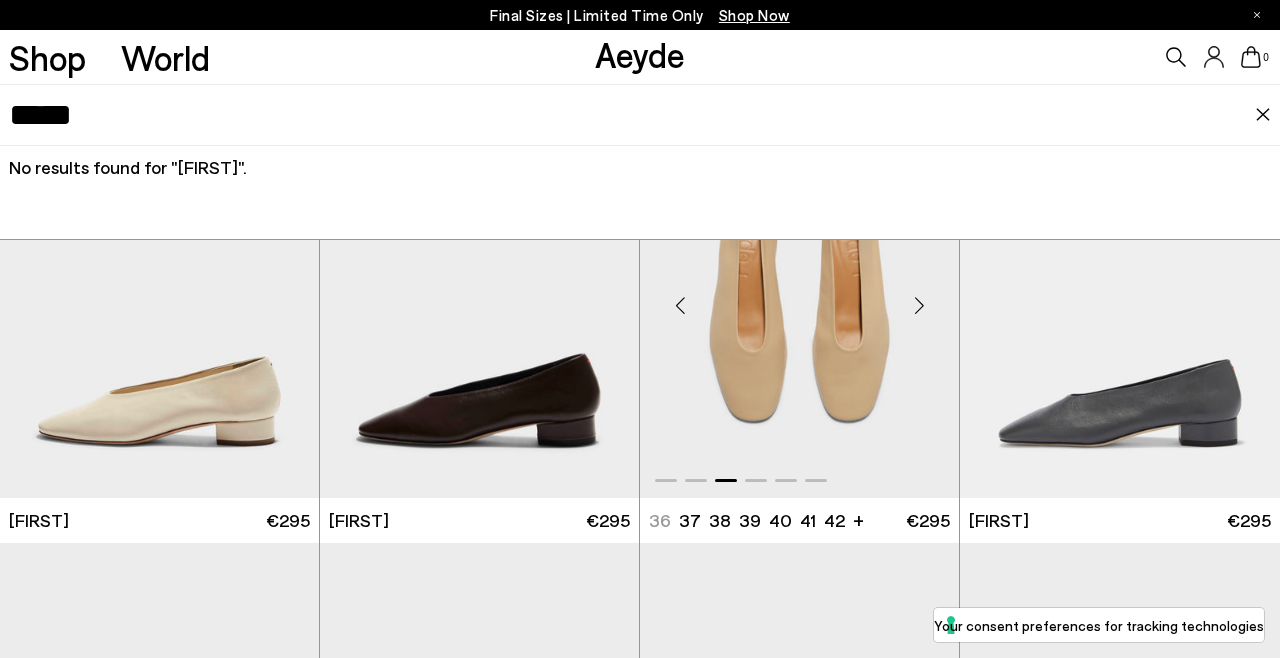 click at bounding box center [919, 306] 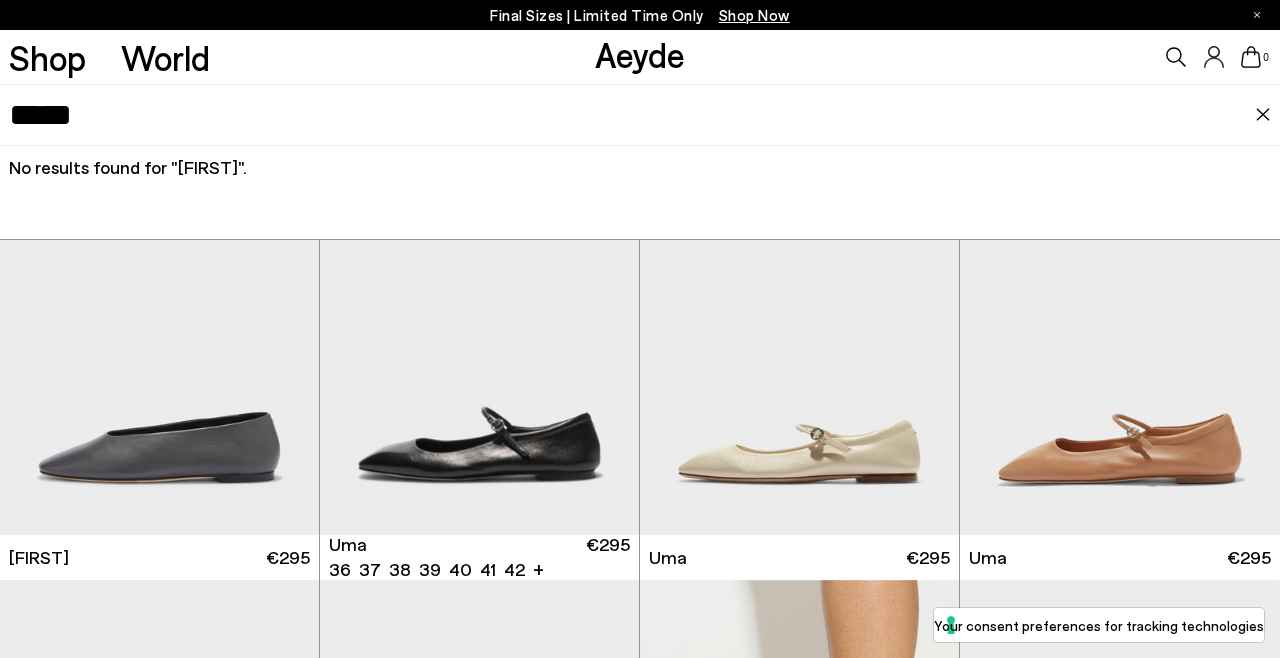 scroll, scrollTop: 4006, scrollLeft: 0, axis: vertical 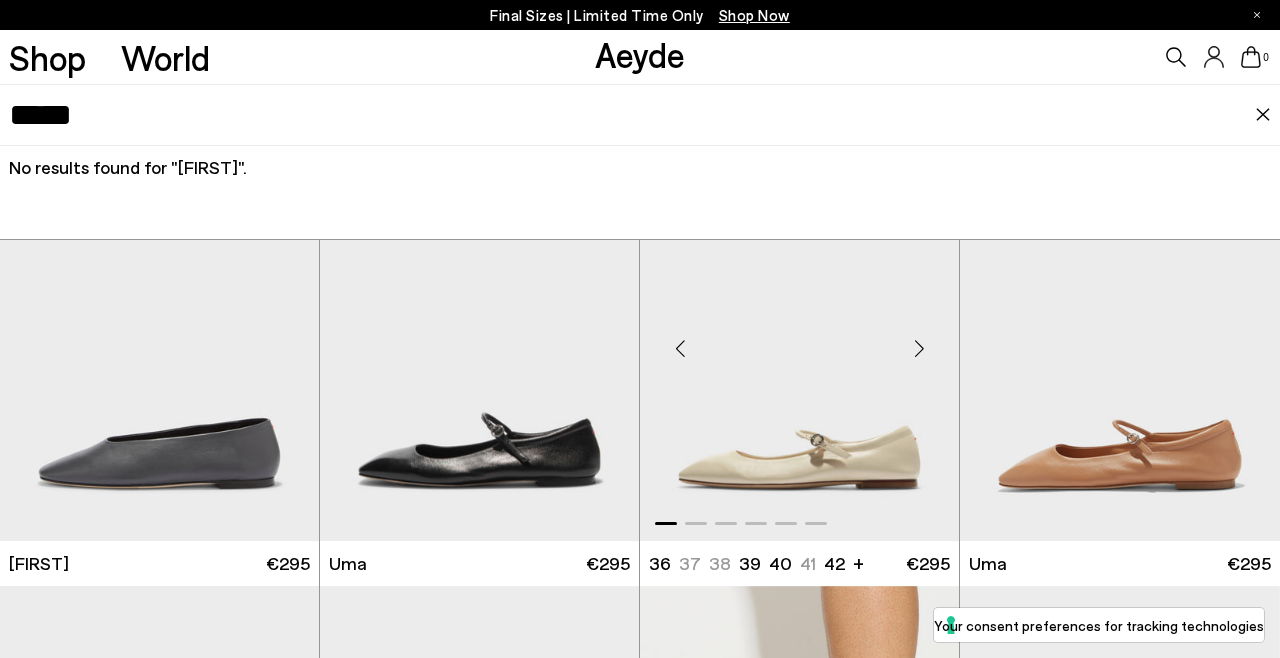click at bounding box center [799, 339] 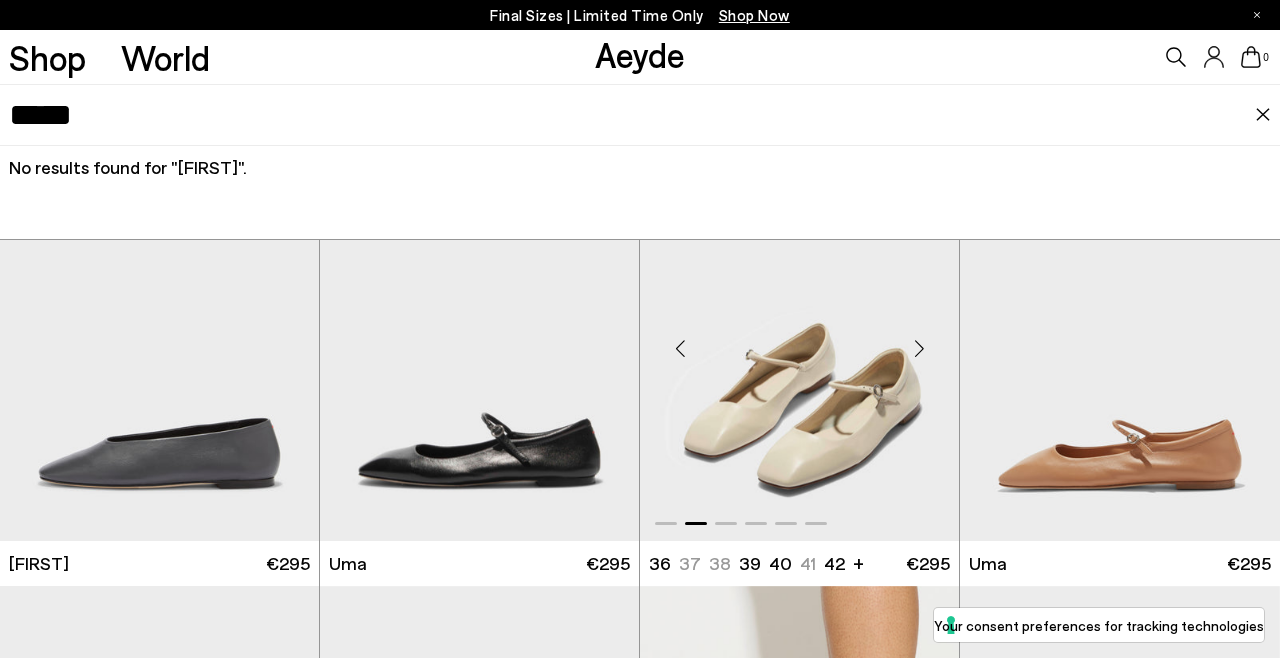 click at bounding box center (799, 339) 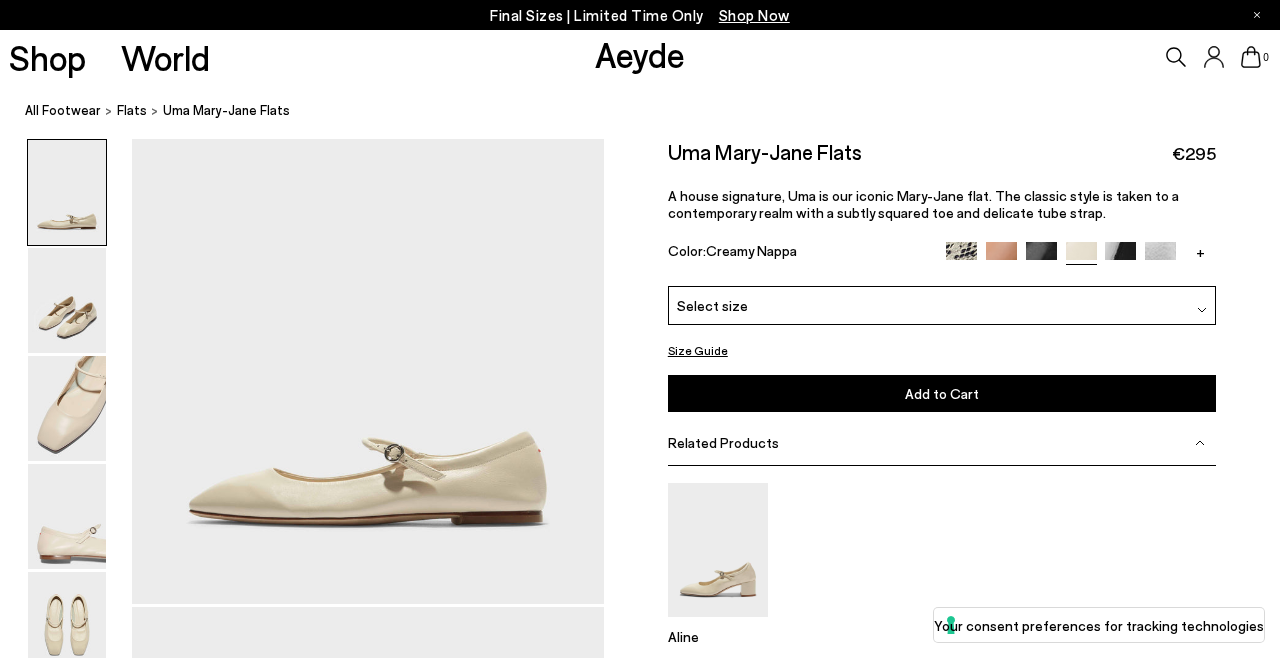 scroll, scrollTop: 0, scrollLeft: 0, axis: both 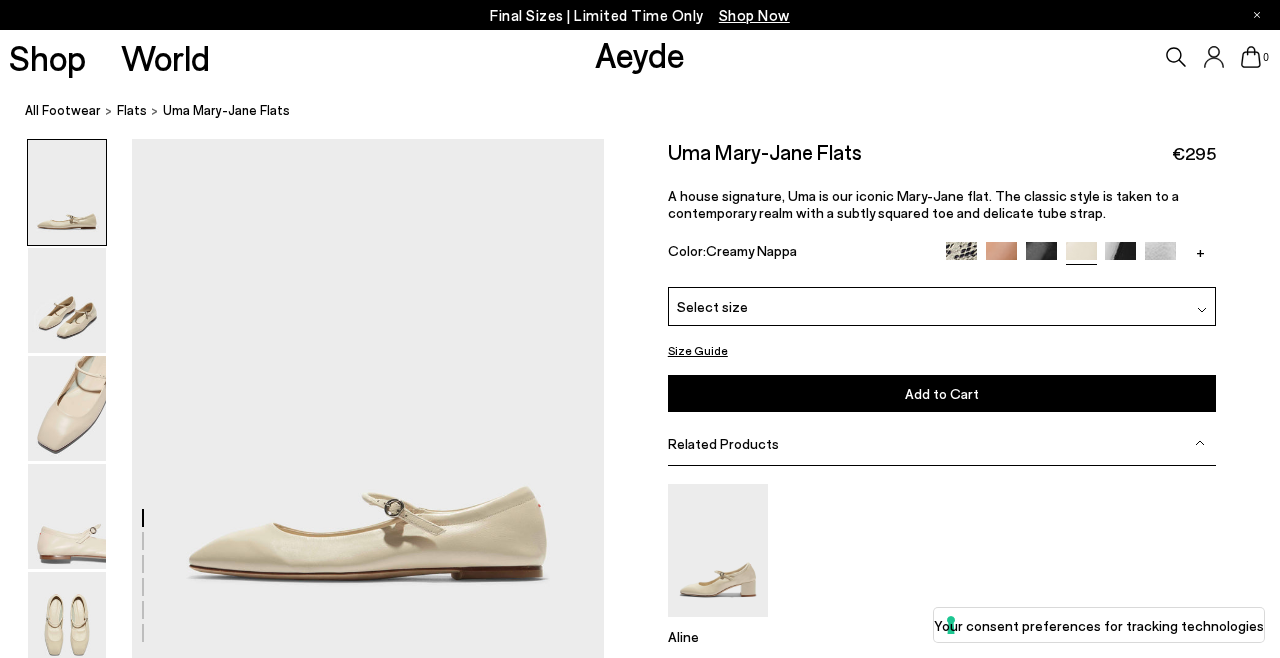 click on "Select size" at bounding box center [942, 306] 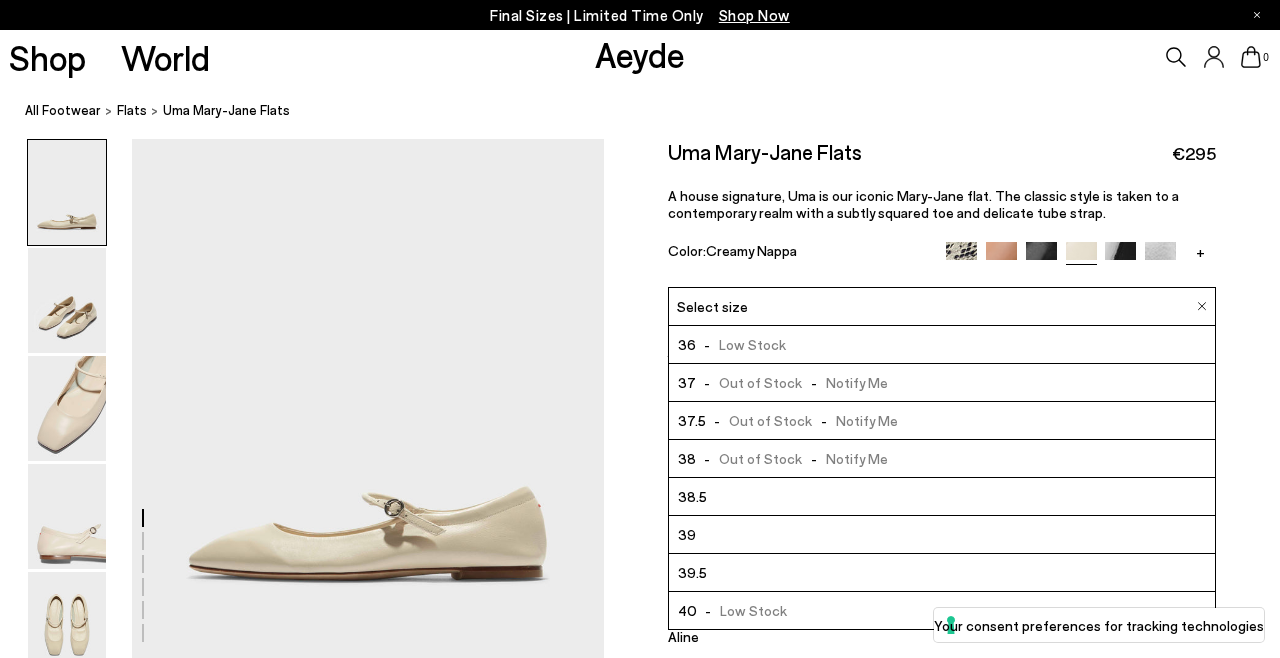 click on "Select size" at bounding box center [942, 306] 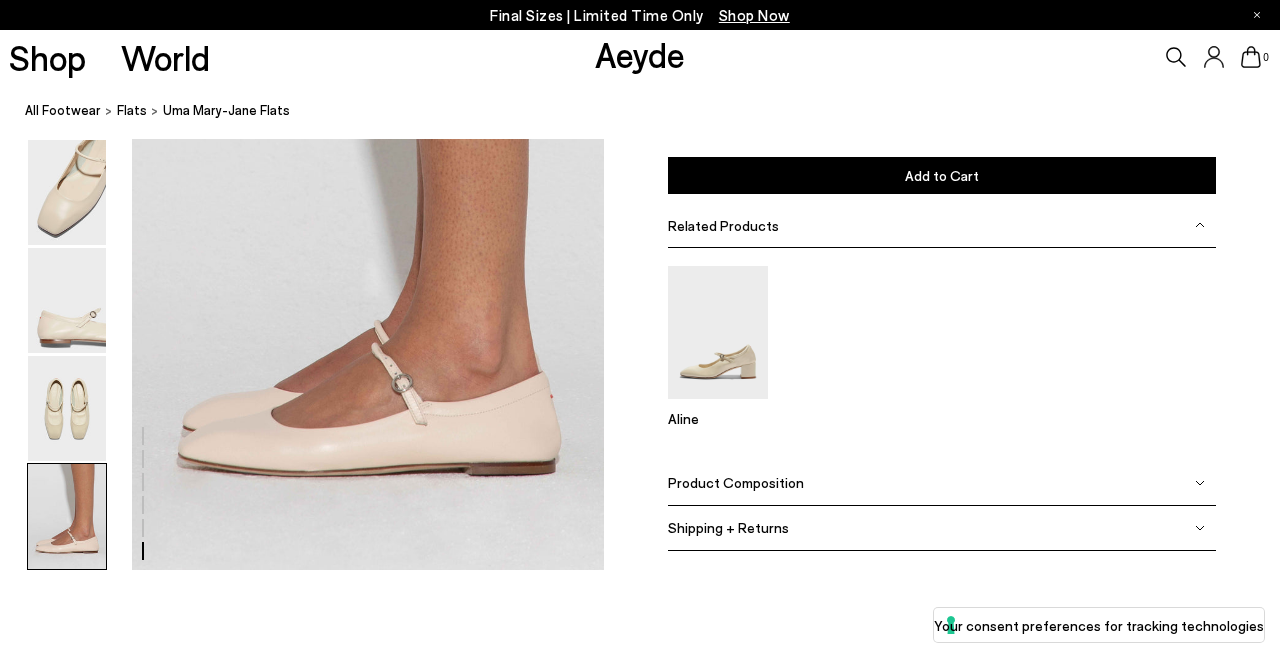 scroll, scrollTop: 3042, scrollLeft: 0, axis: vertical 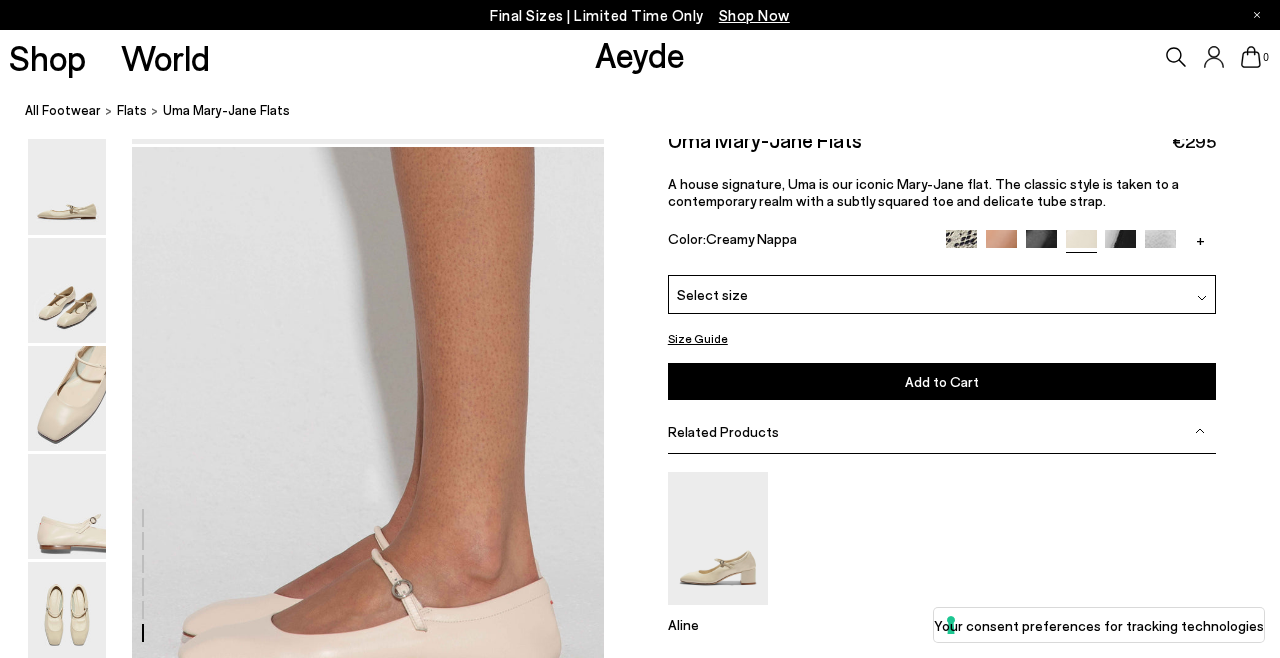 click on "Size Guide" at bounding box center (698, 338) 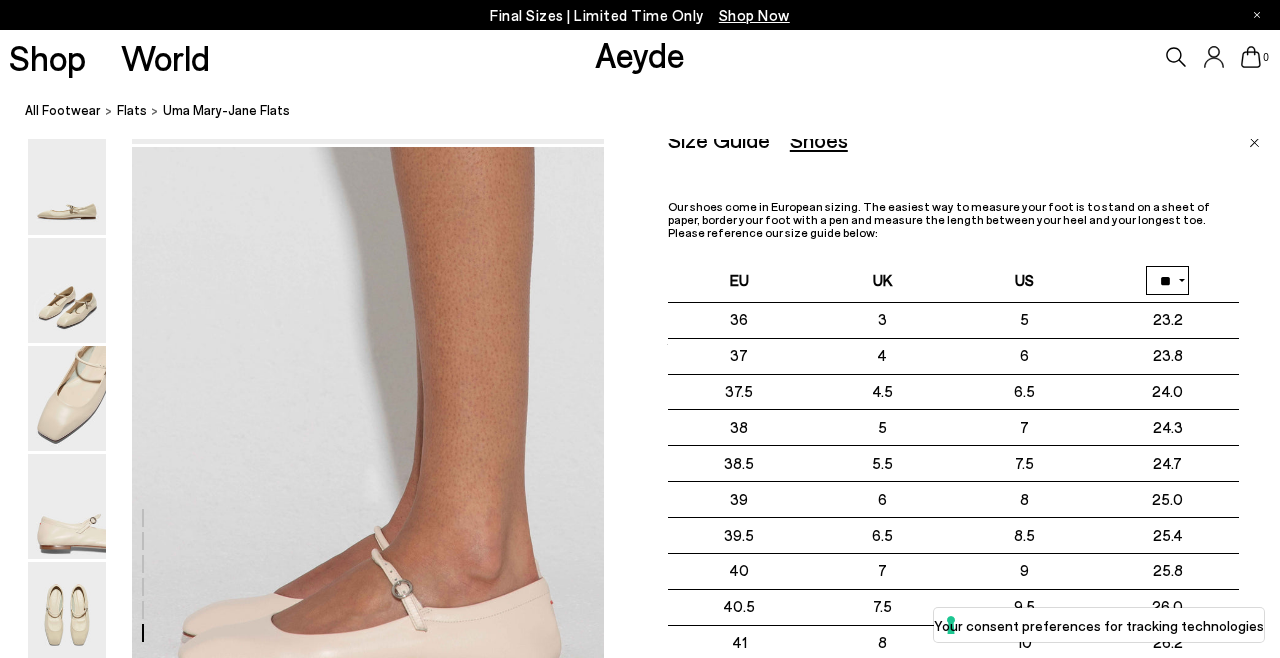 click on "All Footwear
Flats
Uma Mary-Jane Flats" at bounding box center (652, 111) 